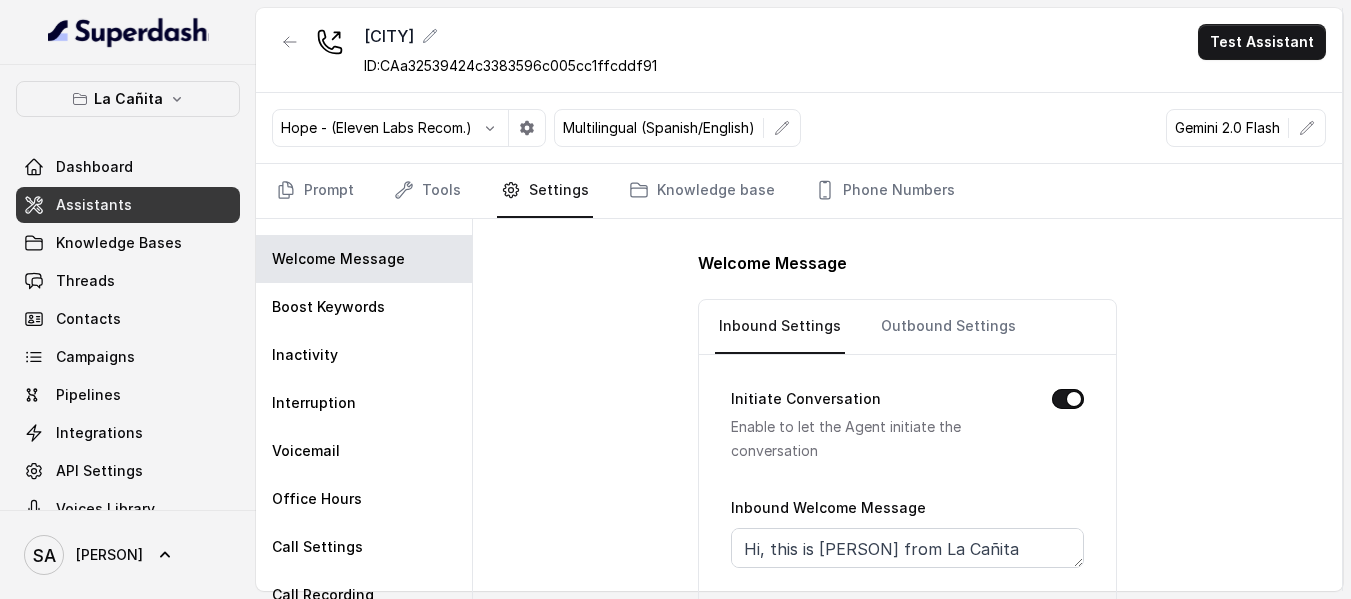 scroll, scrollTop: 70, scrollLeft: 0, axis: vertical 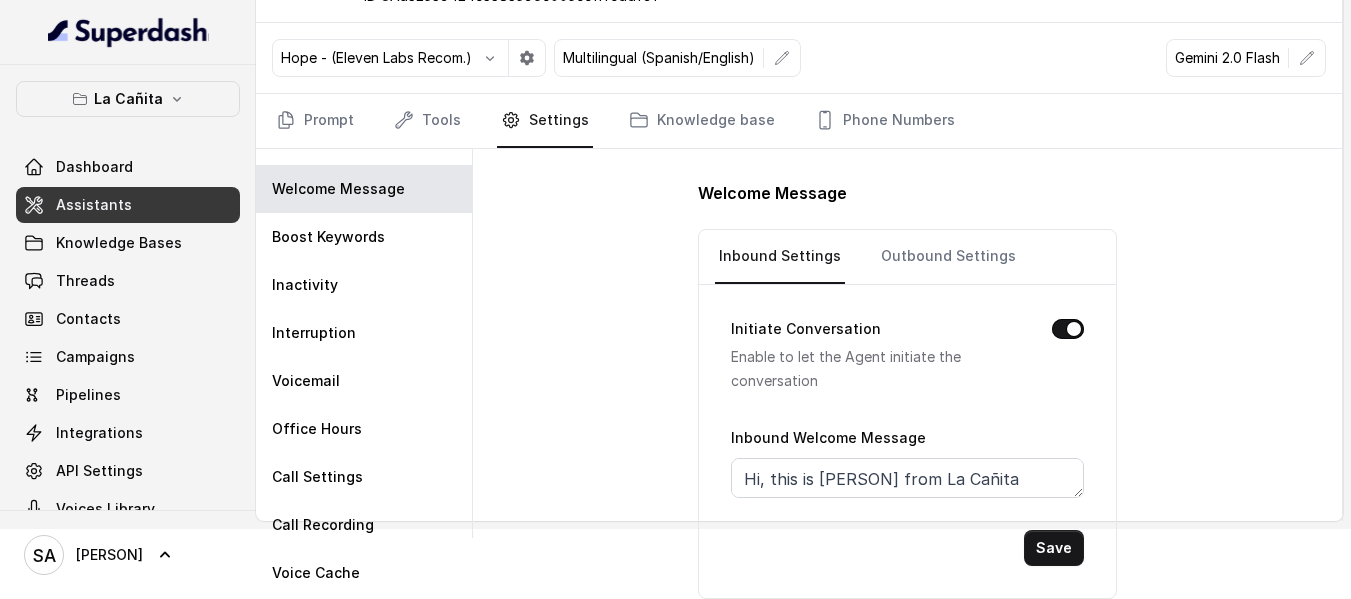 drag, startPoint x: 1023, startPoint y: 494, endPoint x: 797, endPoint y: 465, distance: 227.85303 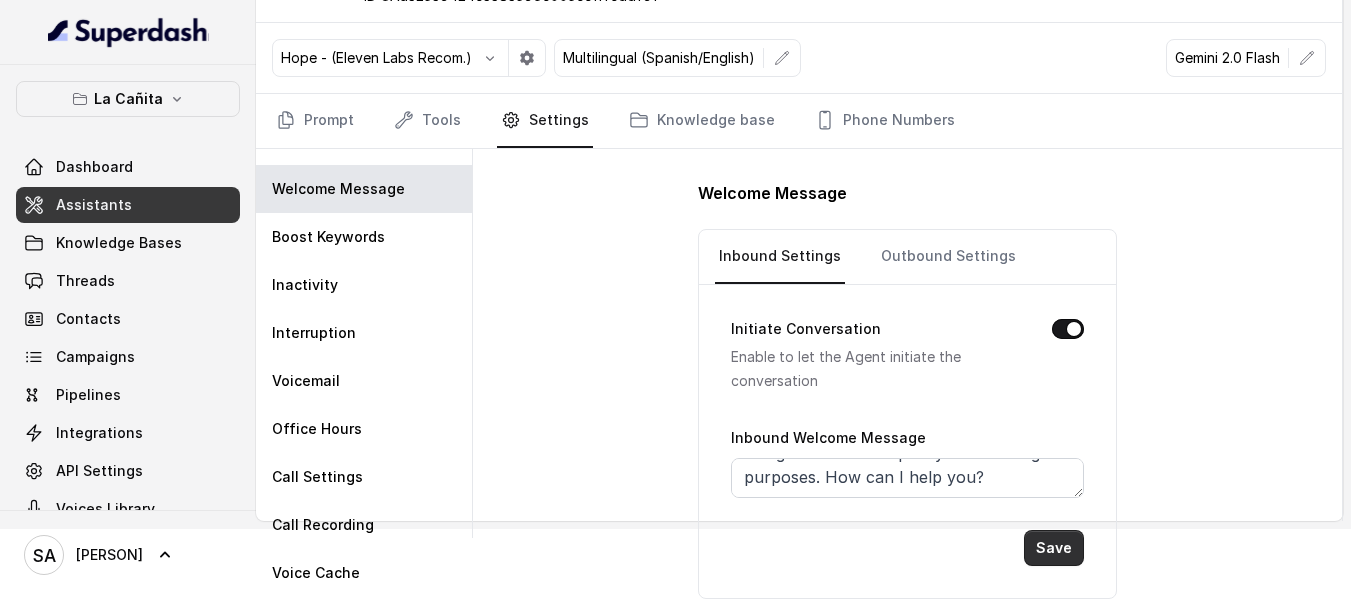 drag, startPoint x: 746, startPoint y: 473, endPoint x: 1073, endPoint y: 531, distance: 332.1039 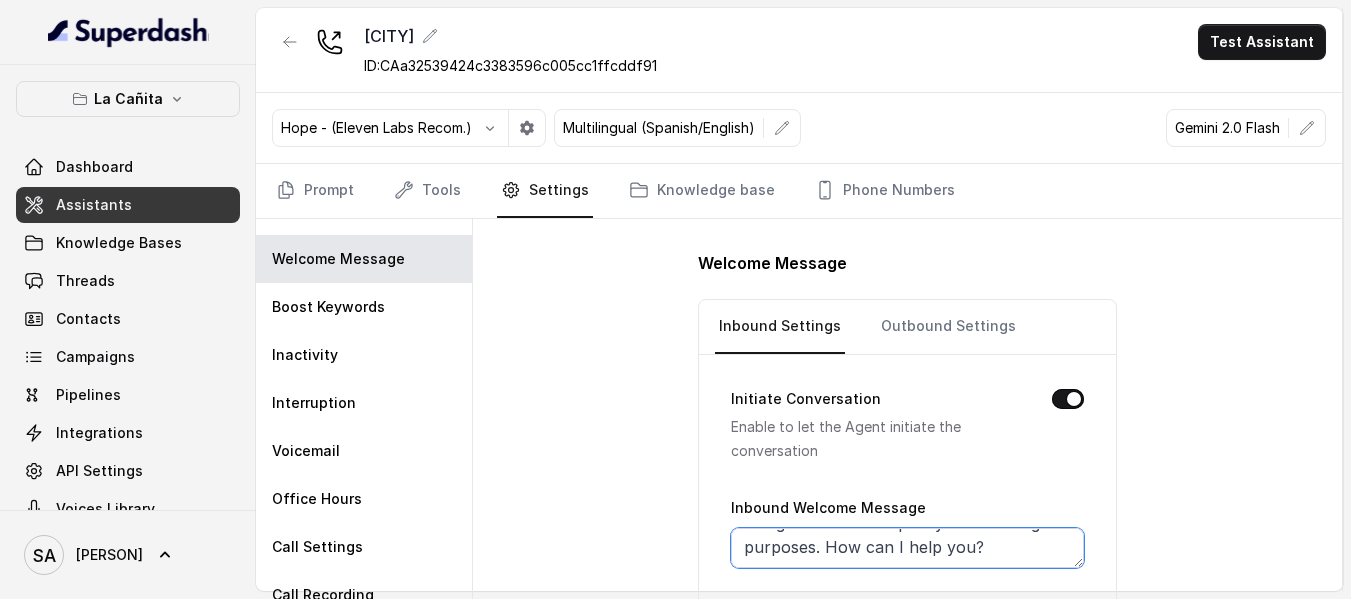 scroll, scrollTop: 70, scrollLeft: 0, axis: vertical 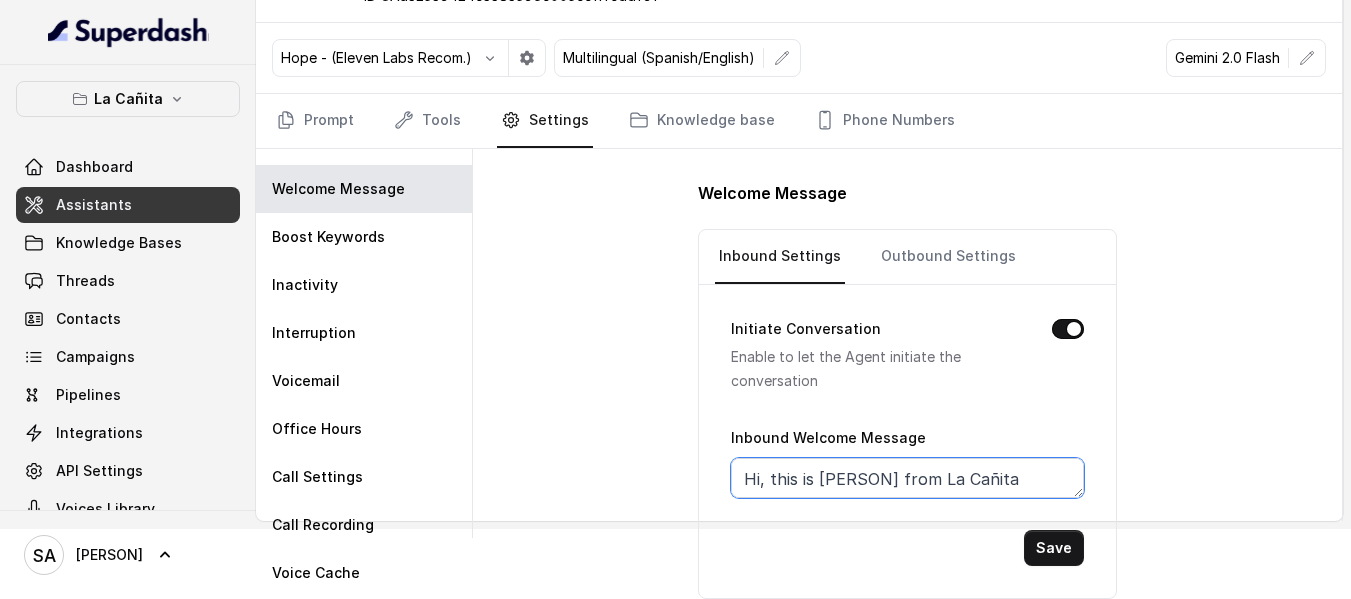 click on "Hi, this is [PERSON] from La Cañita Kendall. Just so you know, this call is being recorded for quality and training purposes. How can I help you?" at bounding box center (907, 478) 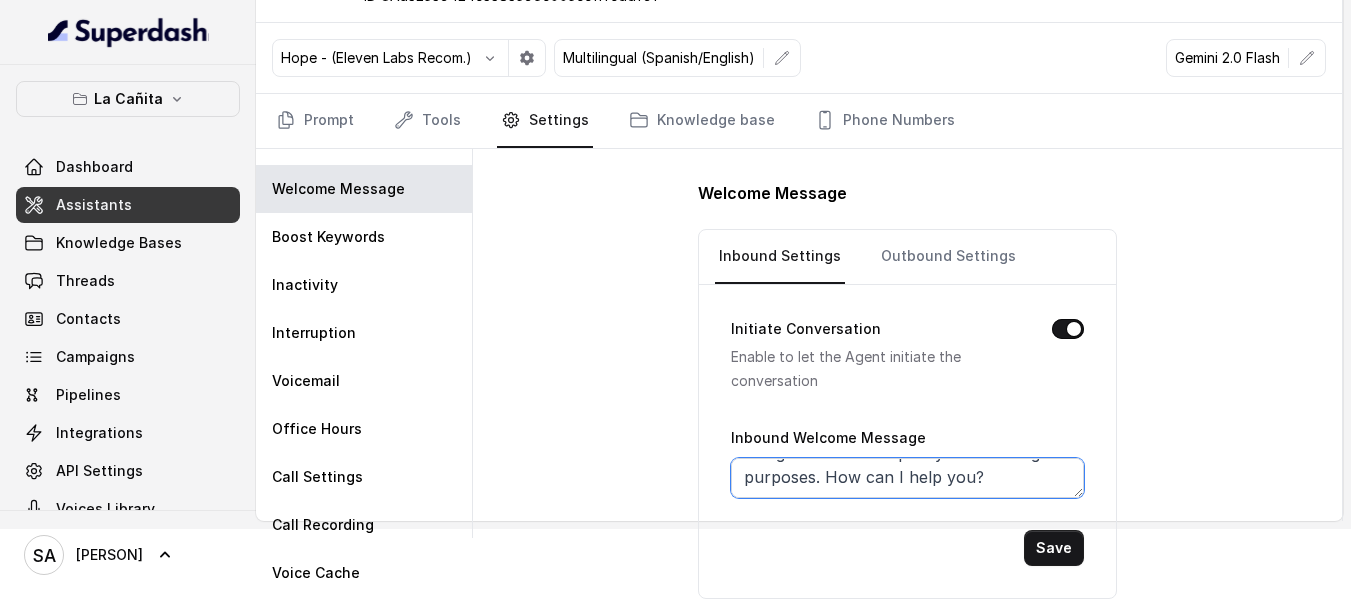 drag, startPoint x: 922, startPoint y: 477, endPoint x: 833, endPoint y: 480, distance: 89.050545 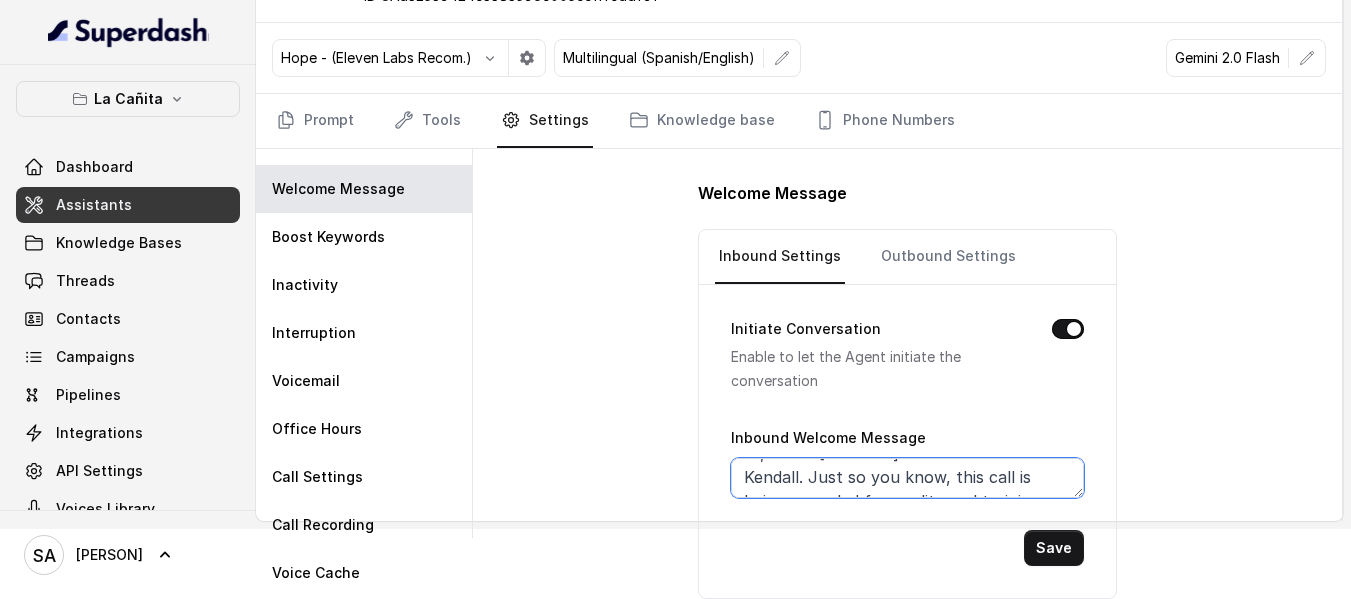 scroll, scrollTop: 0, scrollLeft: 0, axis: both 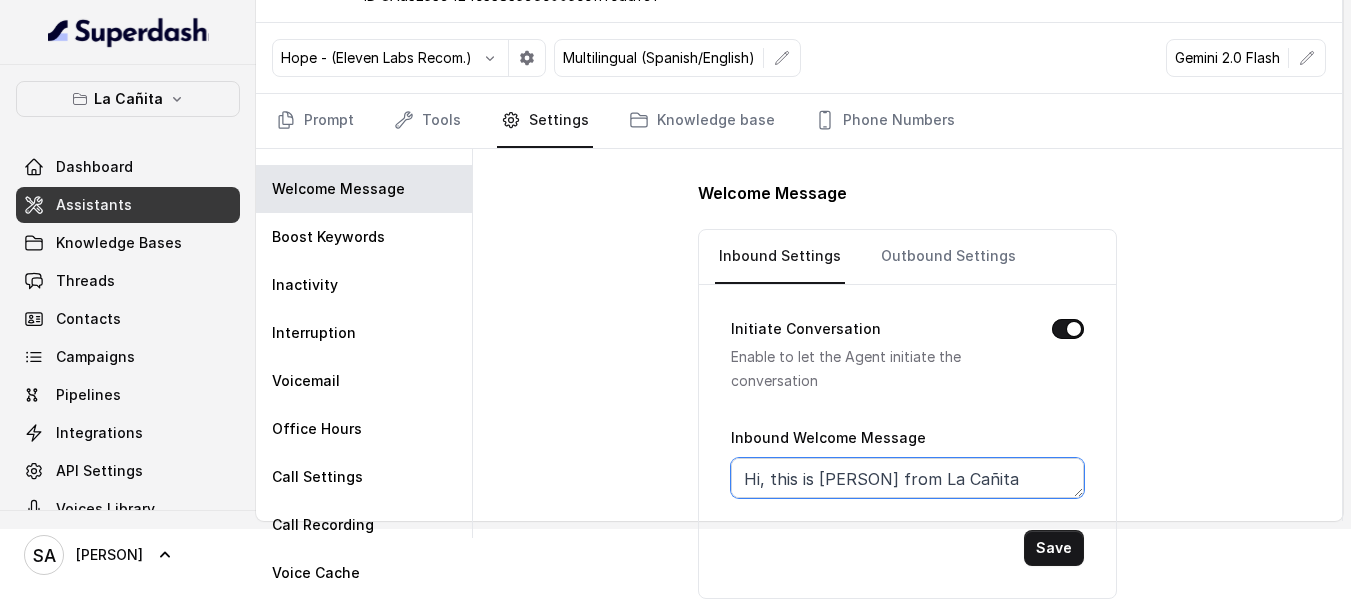 click on "Hi, this is [PERSON] from La Cañita Kendall. Just so you know, this call is being recorded for quality and training purposes. How can I help you?" at bounding box center [907, 478] 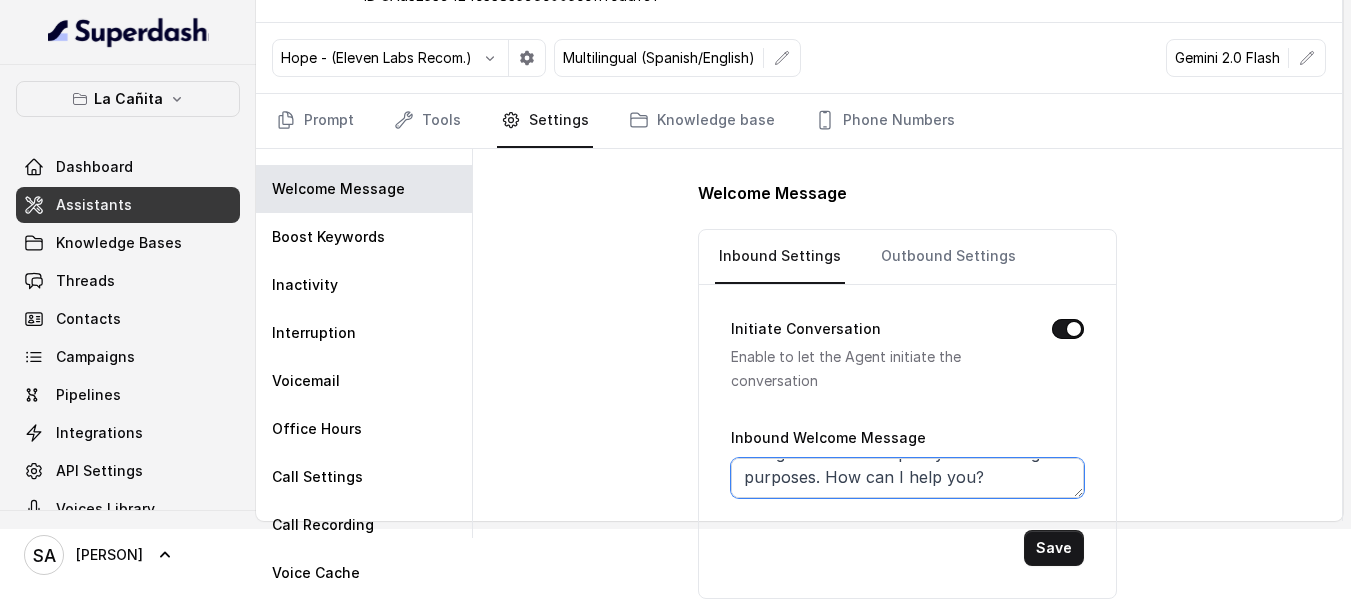 click on "Hi, this is [PERSON] from La Cañita Kendall. Just so you know, this call is being recorded for quality and training purposes. How can I help you?" at bounding box center [907, 478] 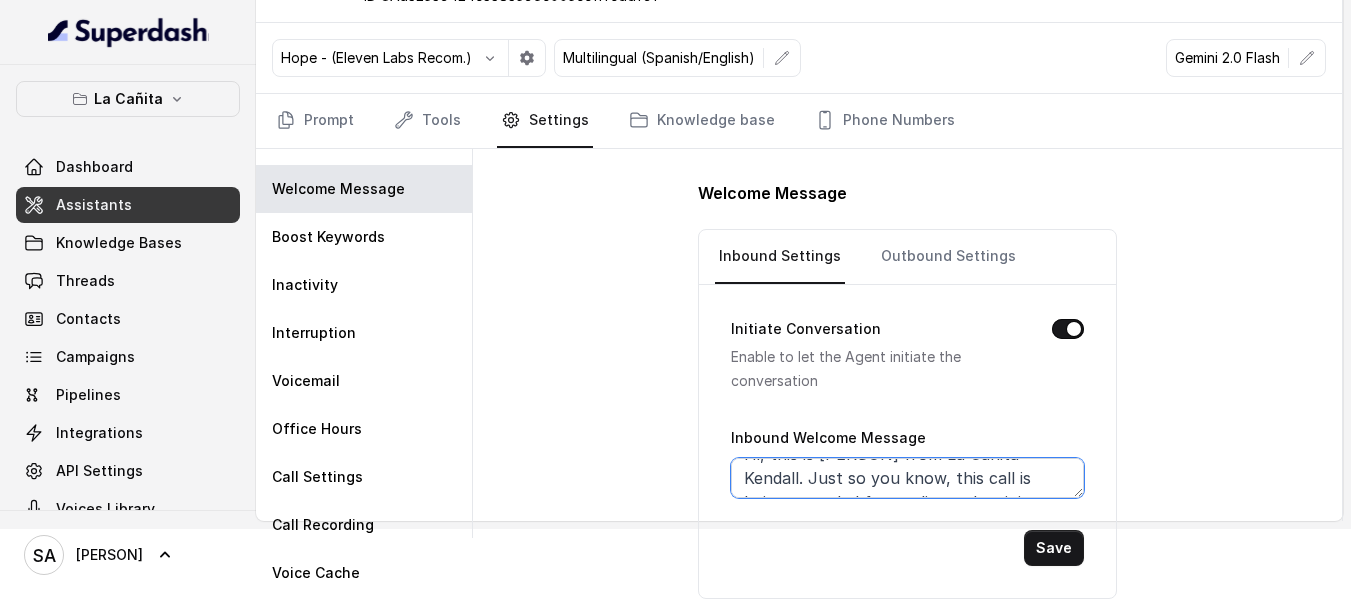 scroll, scrollTop: 0, scrollLeft: 0, axis: both 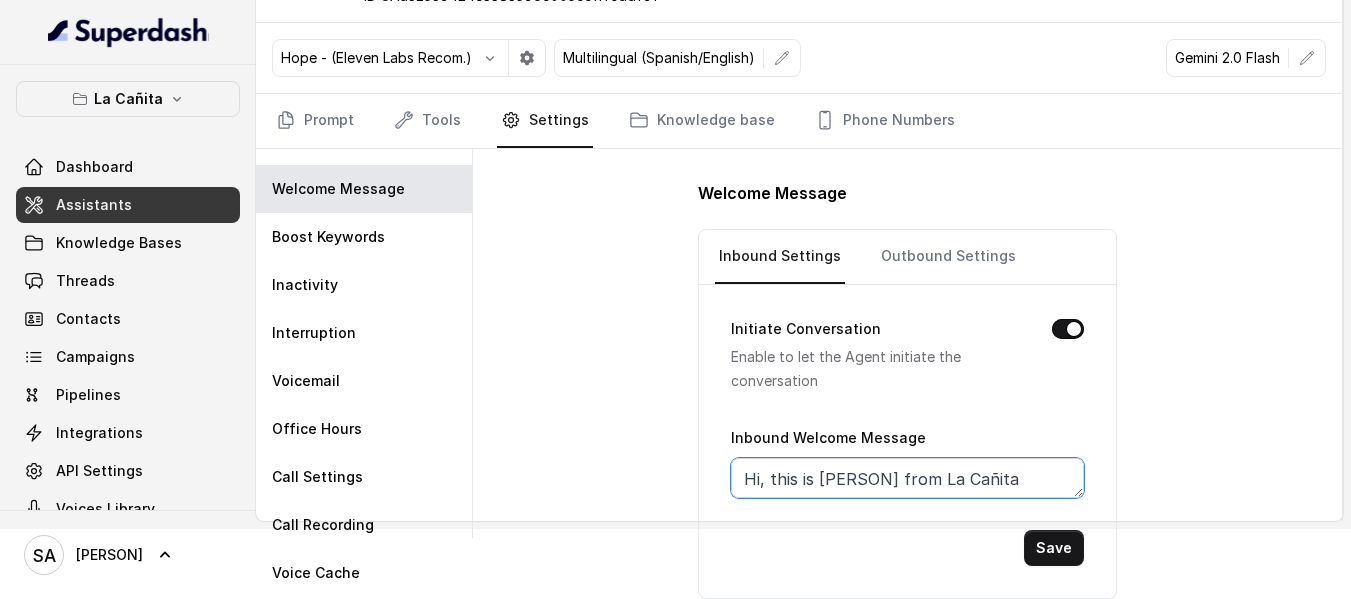 click on "Hi, this is [PERSON] from La Cañita Kendall. Just so you know, this call is being recorded for quality and training purposes. How can I help you?" at bounding box center [907, 478] 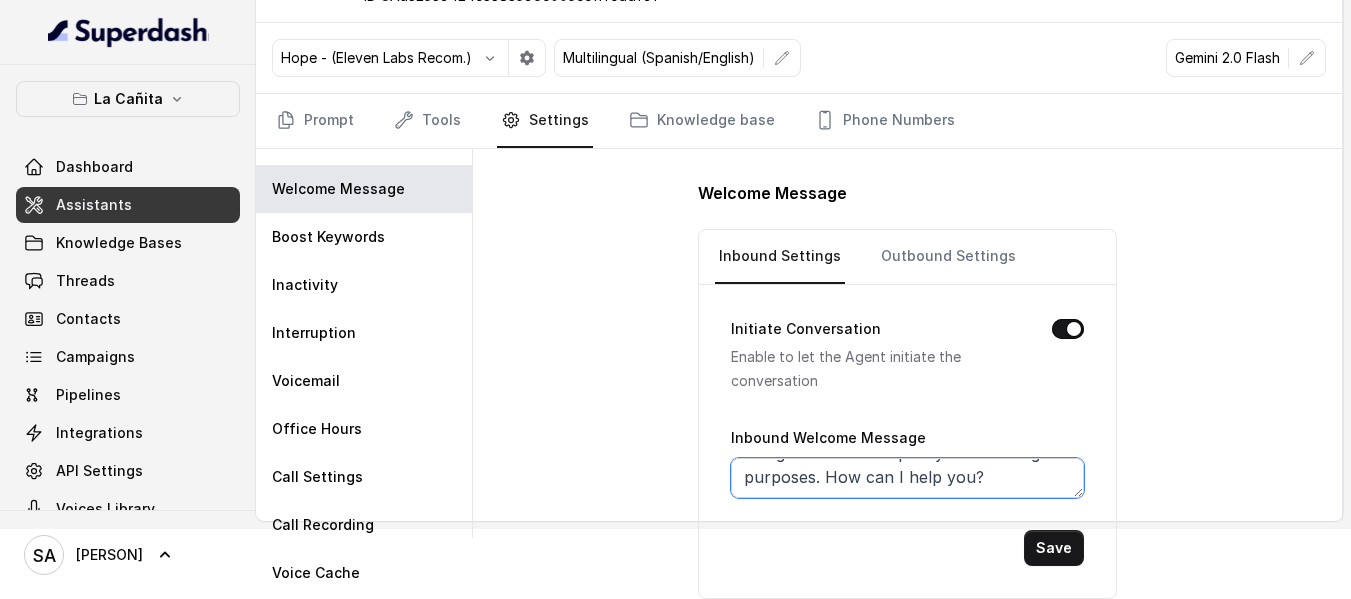 drag, startPoint x: 1030, startPoint y: 479, endPoint x: 795, endPoint y: 487, distance: 235.13612 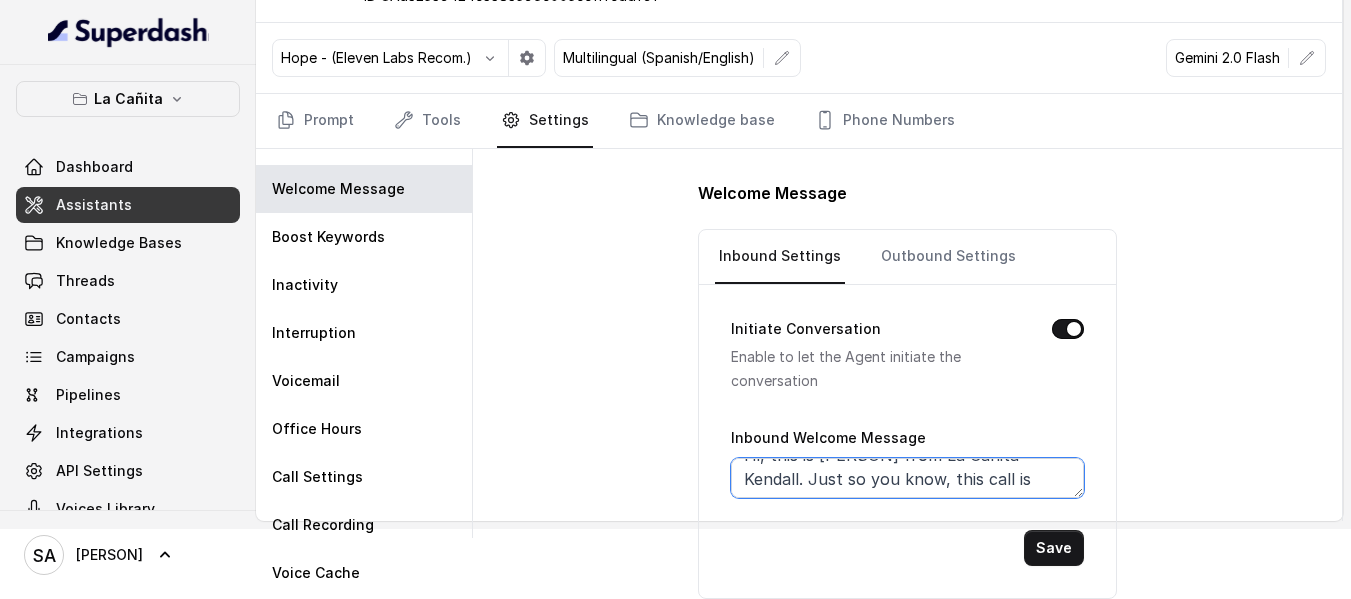 scroll, scrollTop: 0, scrollLeft: 0, axis: both 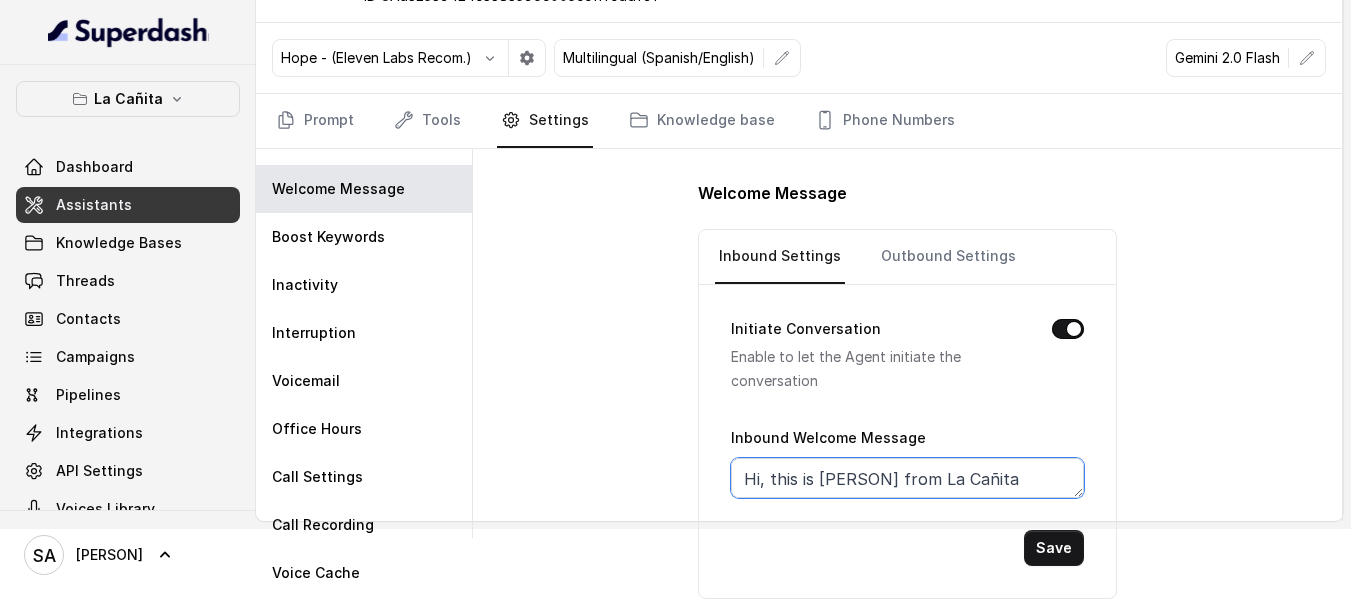 click on "Hi, this is [PERSON] from La Cañita Kendall. Just so you know, this call is being recorded for quality and training purposes. How can I help you?" at bounding box center (907, 478) 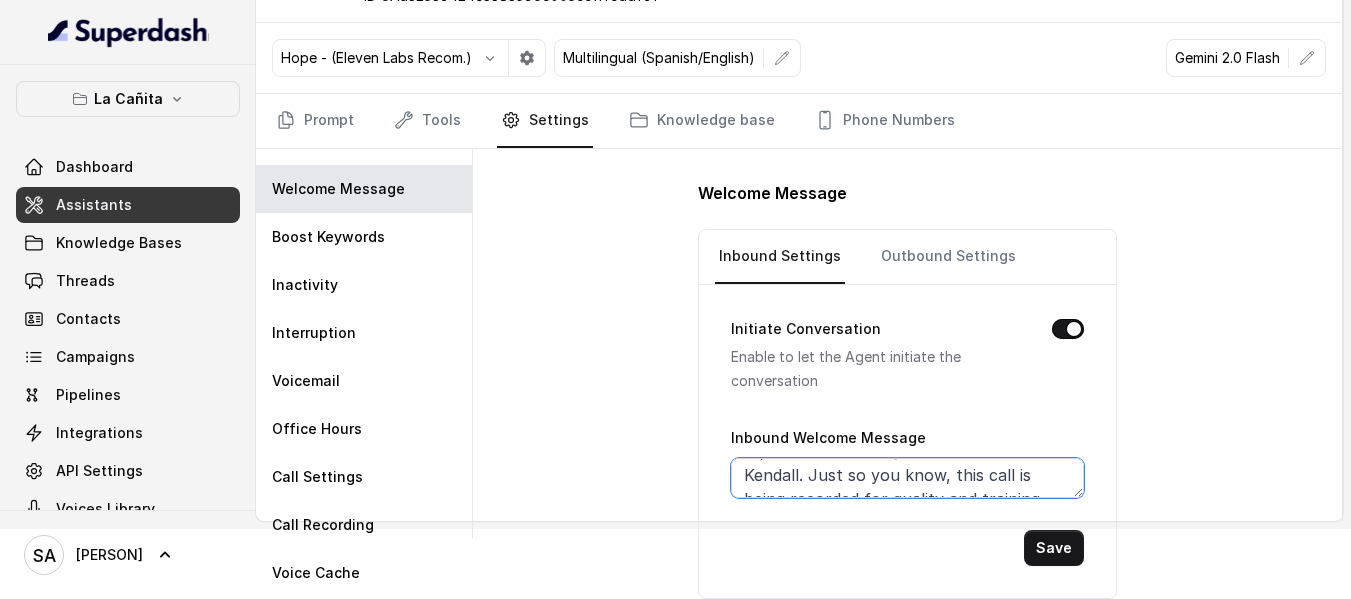 click on "Hi, this is [PERSON] from La Cañita Kendall. Just so you know, this call is being recorded for quality and training purposes. How can I help you?" at bounding box center (907, 478) 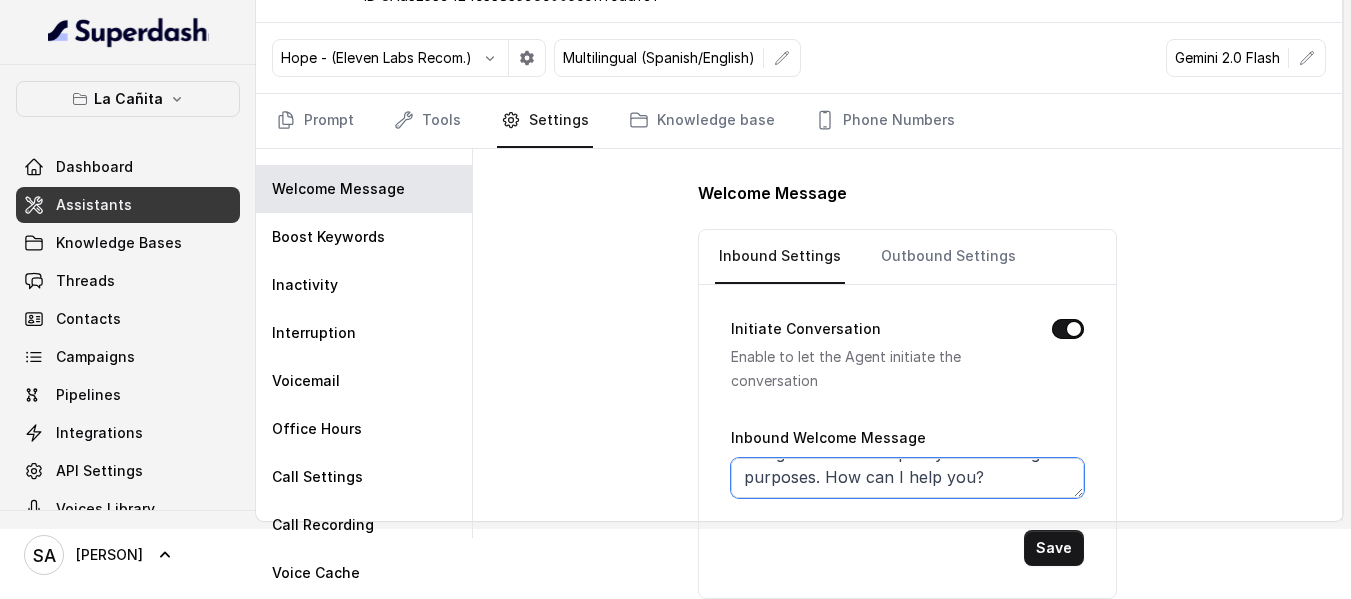 scroll, scrollTop: 0, scrollLeft: 0, axis: both 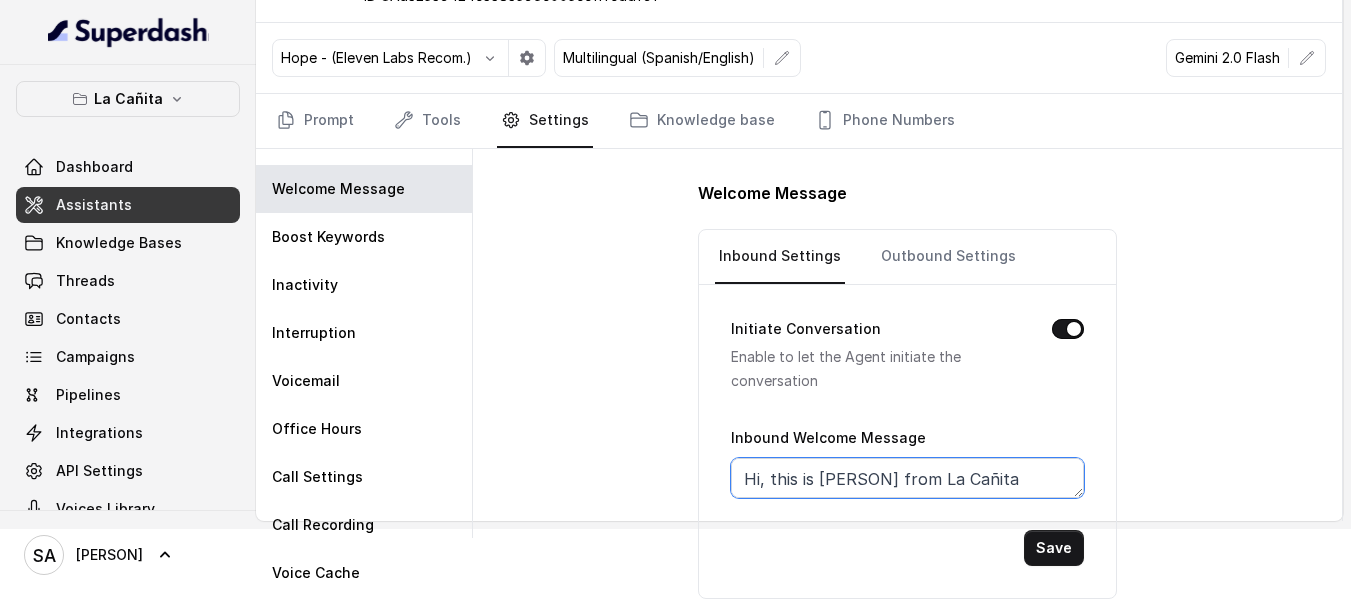 click on "Hi, this is [PERSON] from La Cañita Kendall. Just so you know, this call is being recorded for quality and training purposes. How can I help you?" at bounding box center [907, 478] 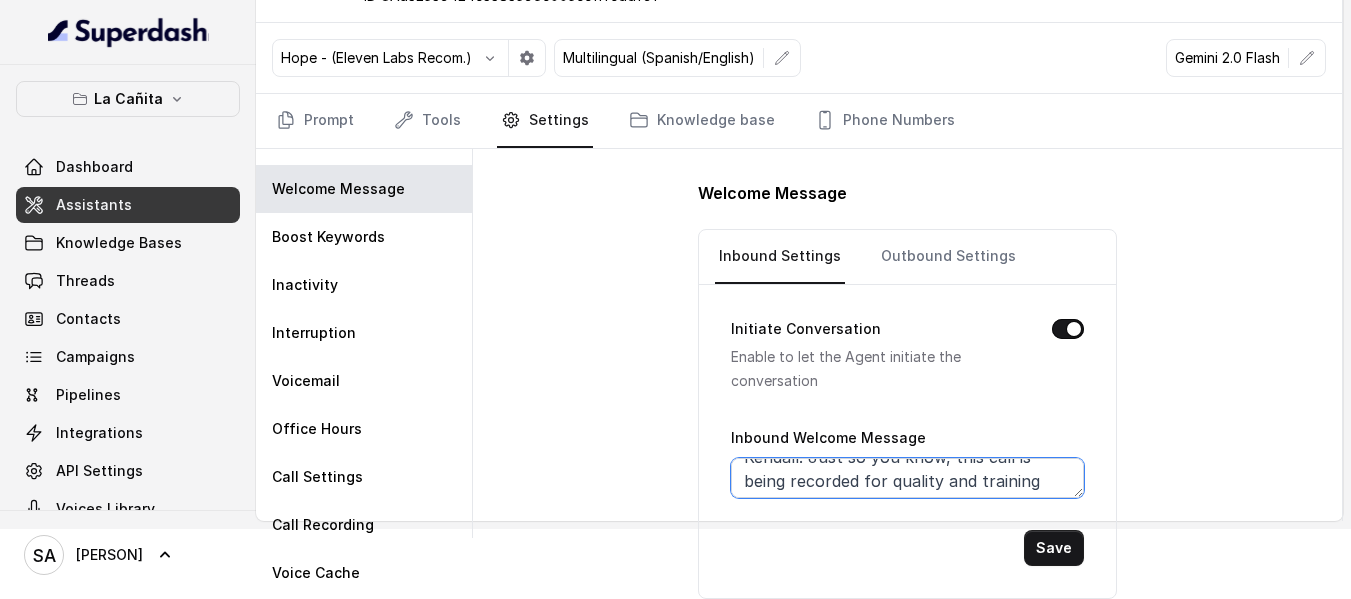 scroll, scrollTop: 74, scrollLeft: 0, axis: vertical 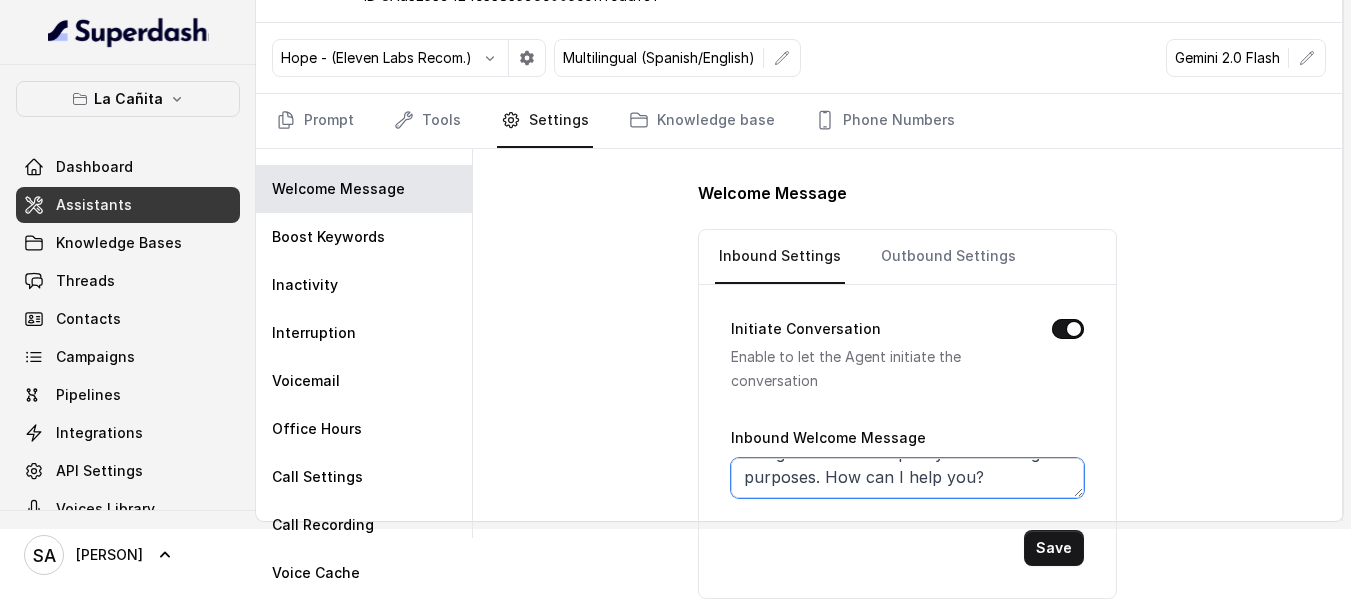 drag, startPoint x: 742, startPoint y: 484, endPoint x: 1012, endPoint y: 491, distance: 270.09073 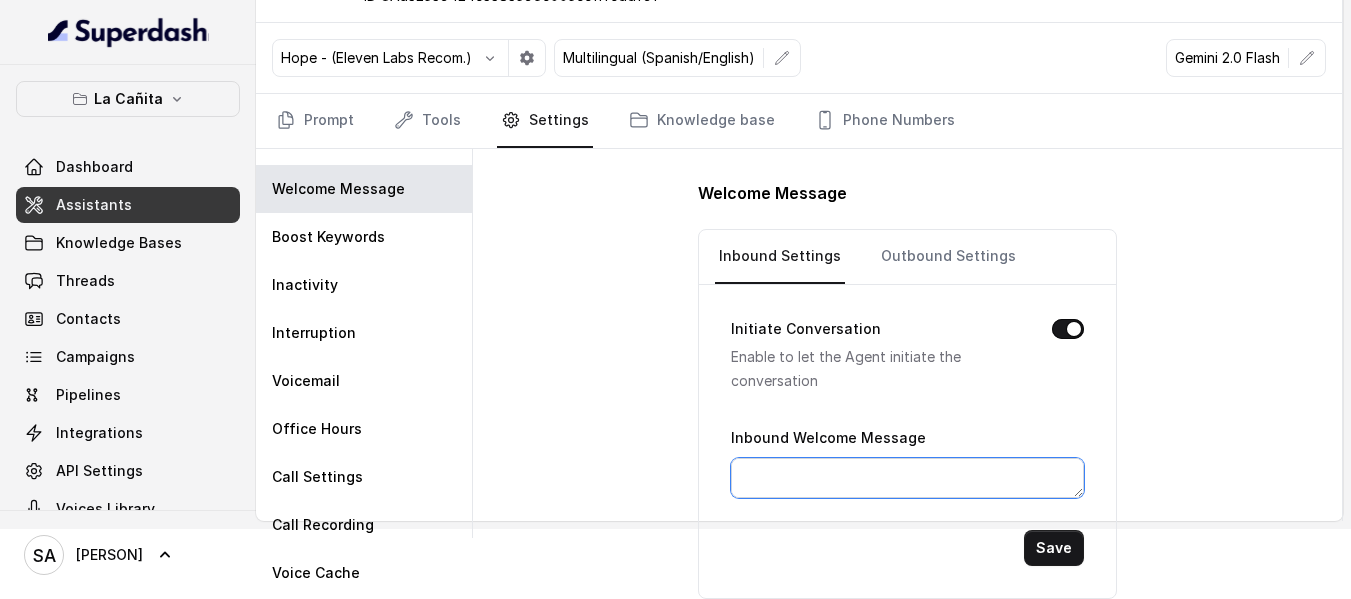 scroll, scrollTop: 2, scrollLeft: 0, axis: vertical 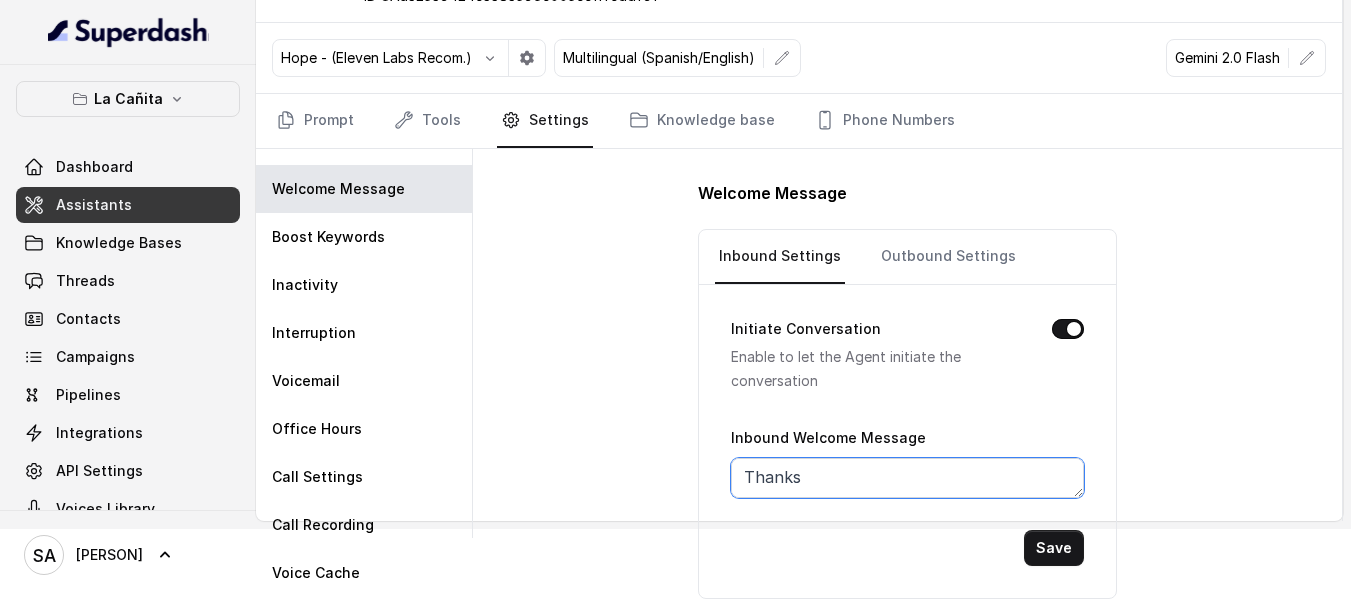 paste on "thanks for calling La Cañita Kendall, [PERSON] speaking" 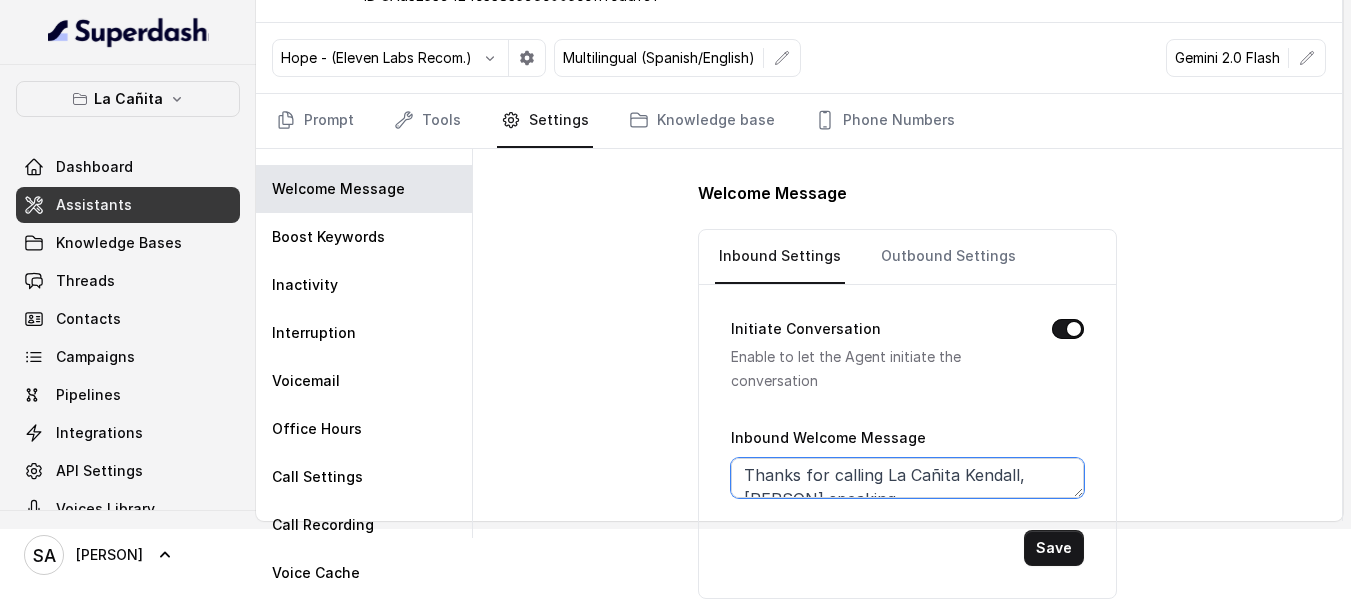 scroll, scrollTop: 0, scrollLeft: 0, axis: both 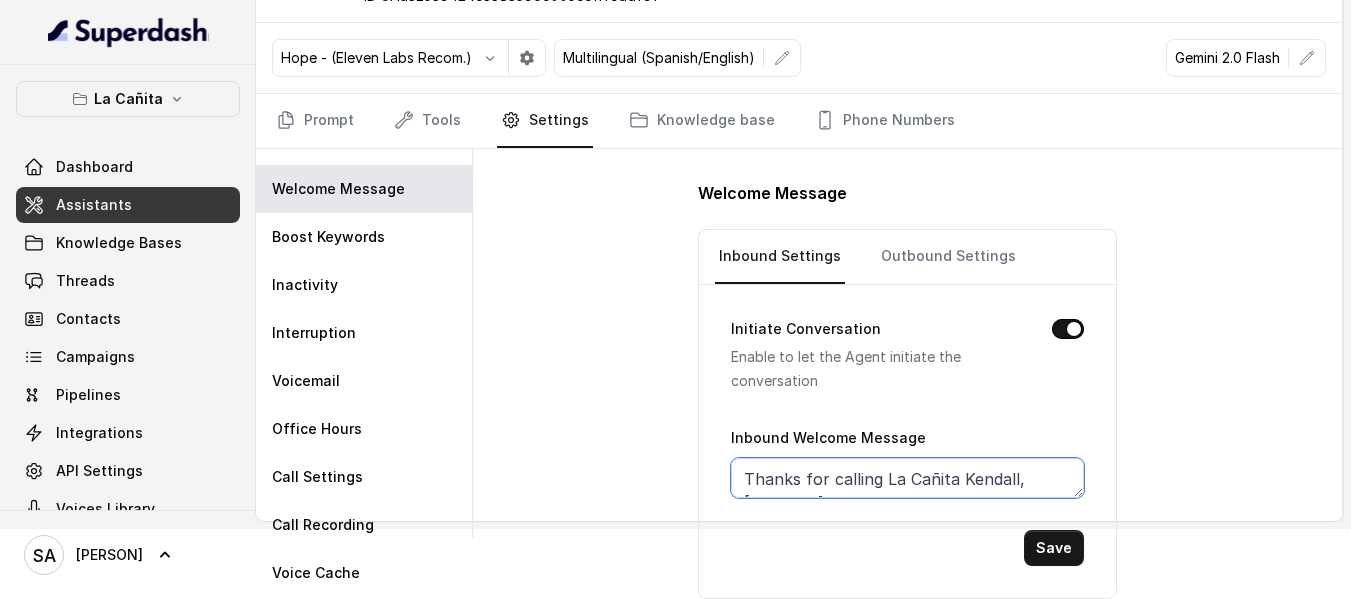 click on "Thanks for calling La Cañita Kendall, [PERSON] speaking" at bounding box center (907, 478) 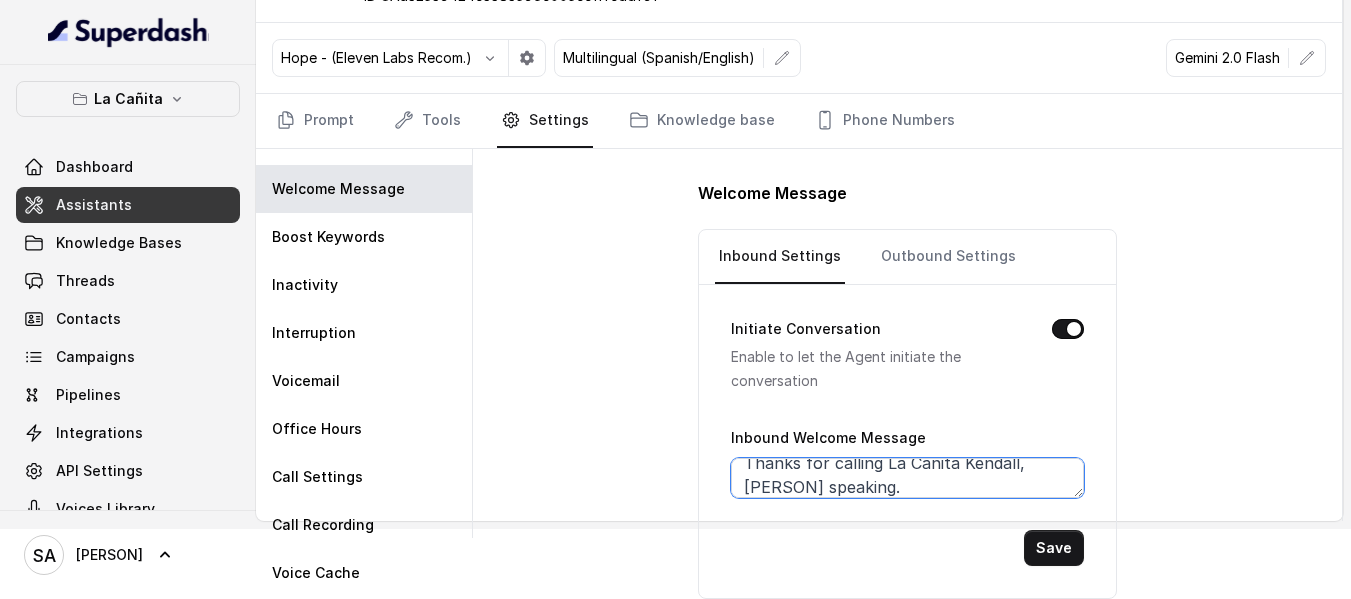 paste on "this call is being recorded for quality and training purposes." 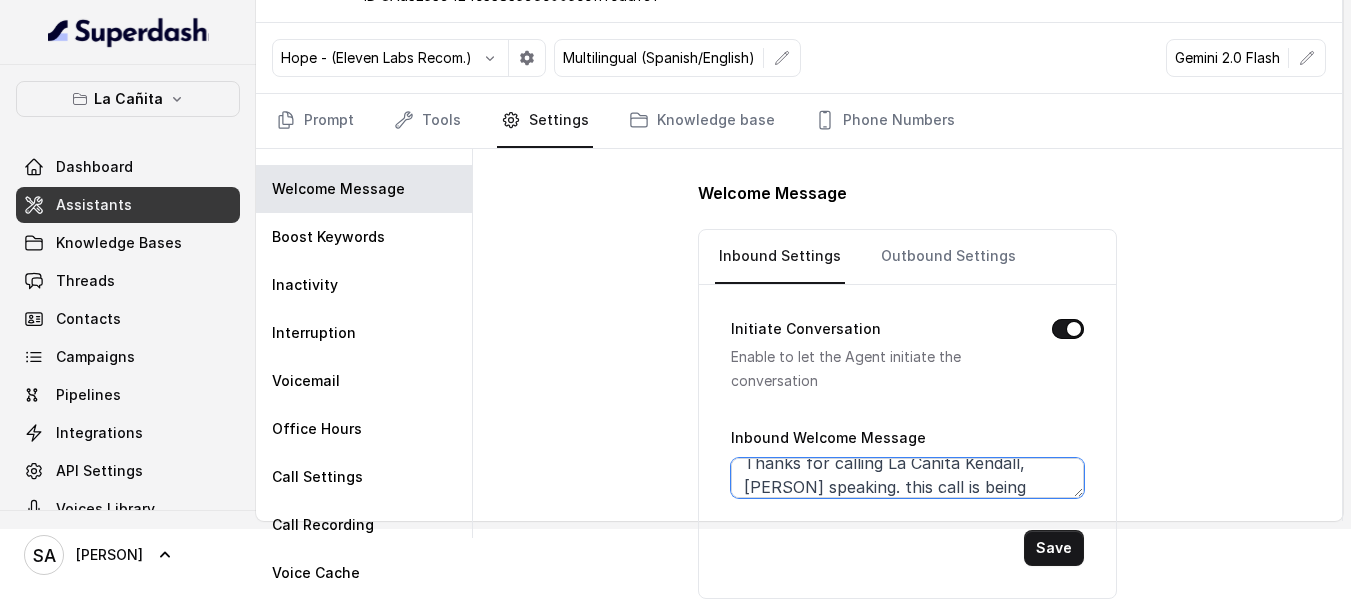 scroll, scrollTop: 40, scrollLeft: 0, axis: vertical 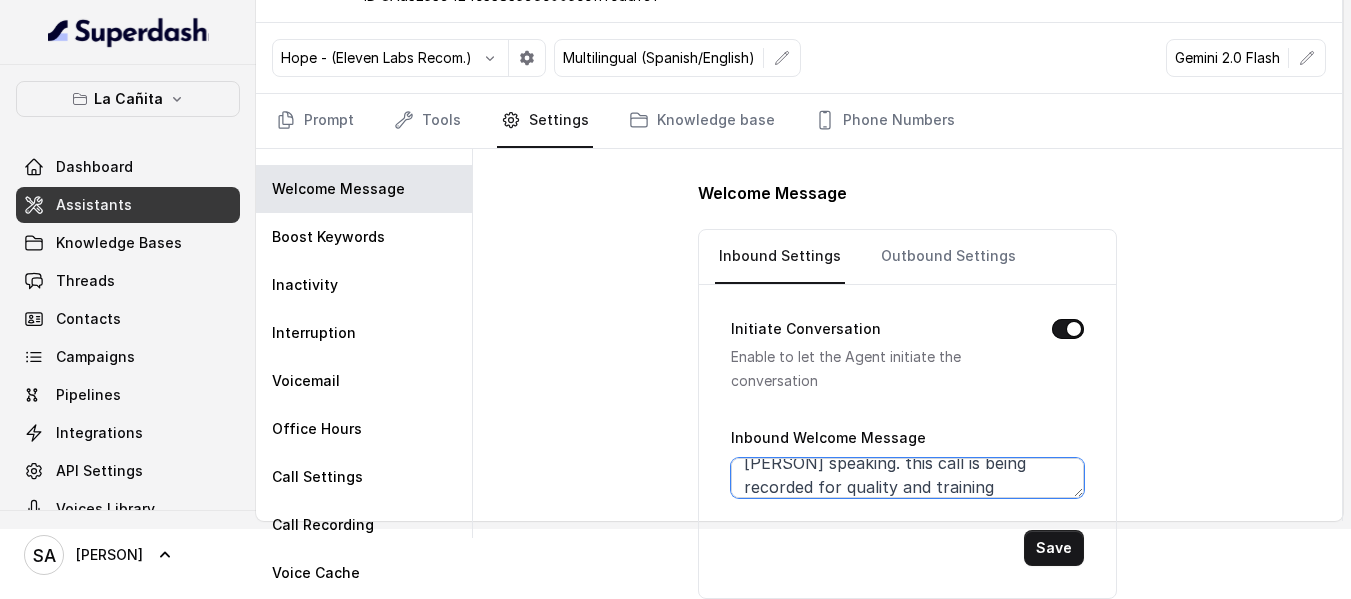 click on "Thanks for calling La Cañita Kendall, [PERSON] speaking. this call is being recorded for quality and training purposes." at bounding box center (907, 478) 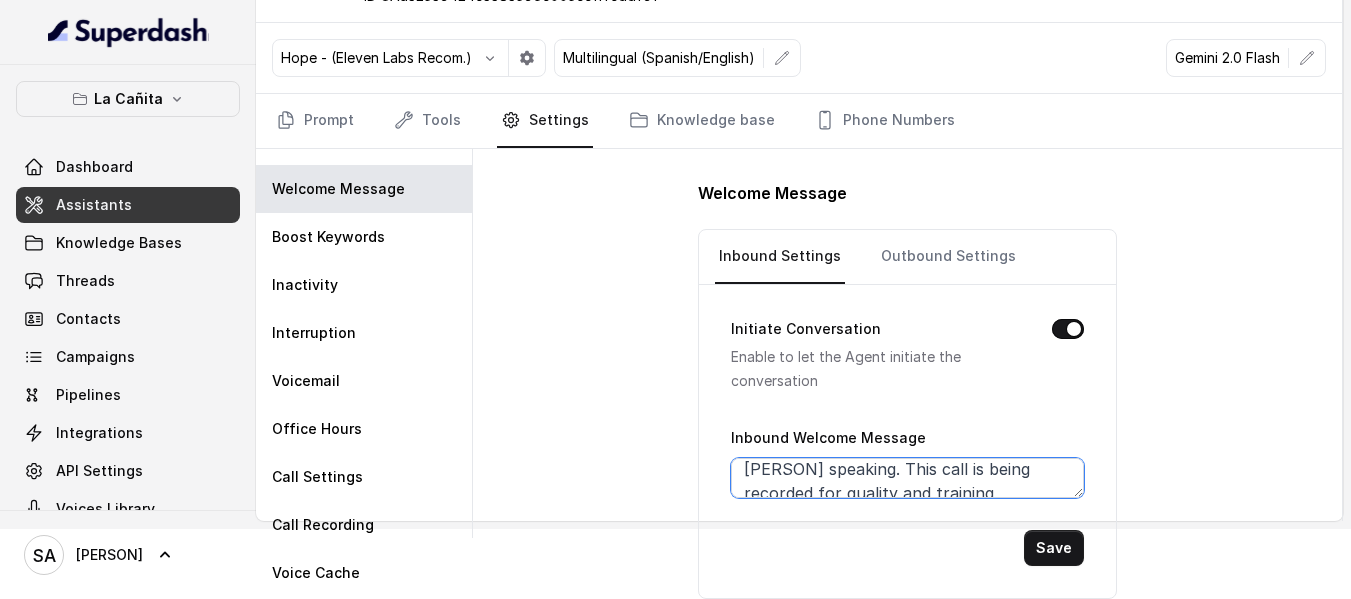 scroll, scrollTop: 74, scrollLeft: 0, axis: vertical 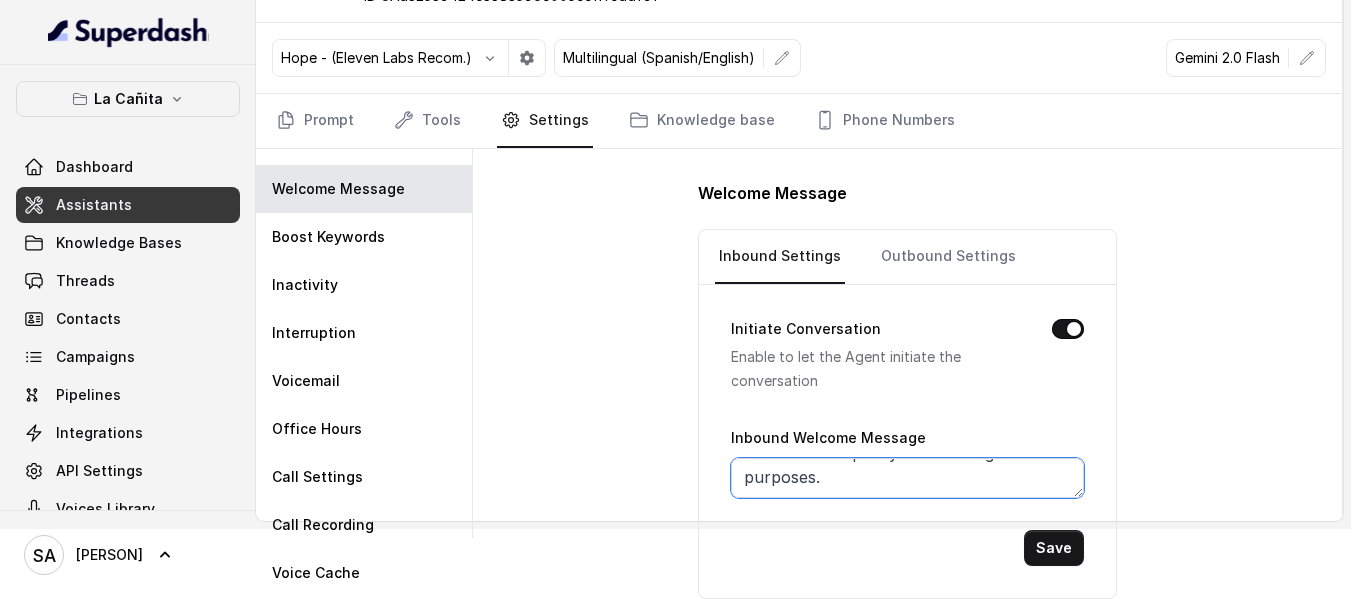 click on "Thanks for calling La Cañita Kendall, [PERSON] speaking. This call is being recorded for quality and training purposes." at bounding box center [907, 478] 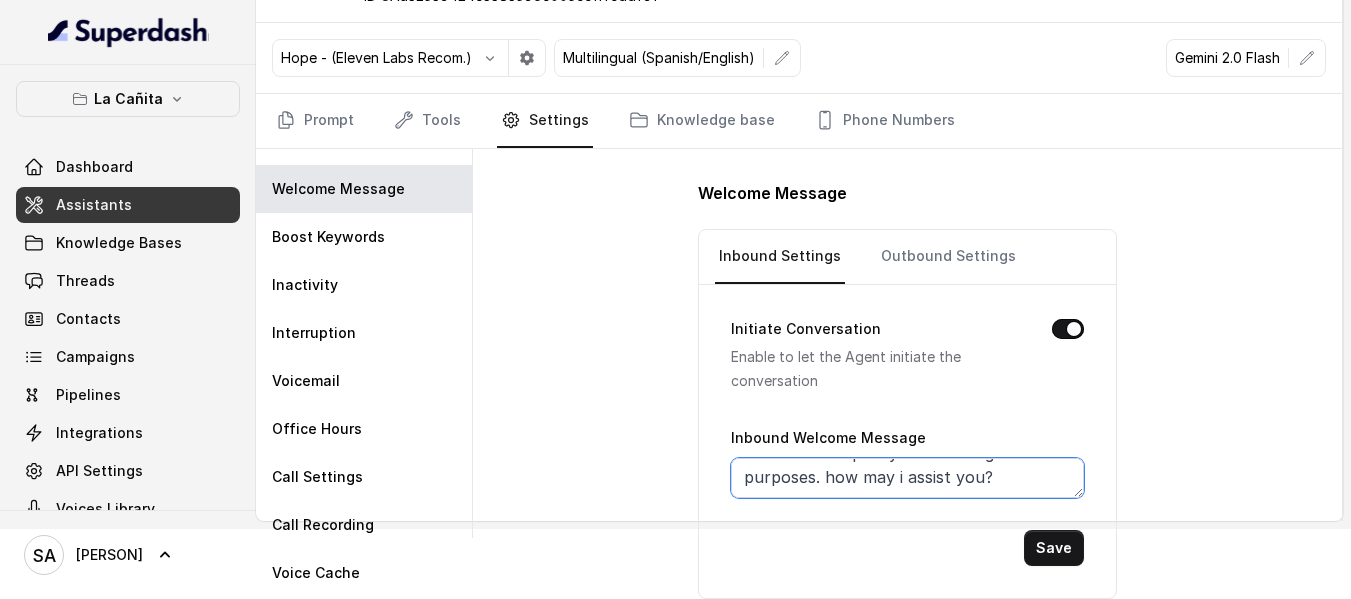 click on "Thanks for calling La Cañita Kendall, [PERSON] speaking. This call is being recorded for quality and training purposes. how may i assist you?" at bounding box center [907, 478] 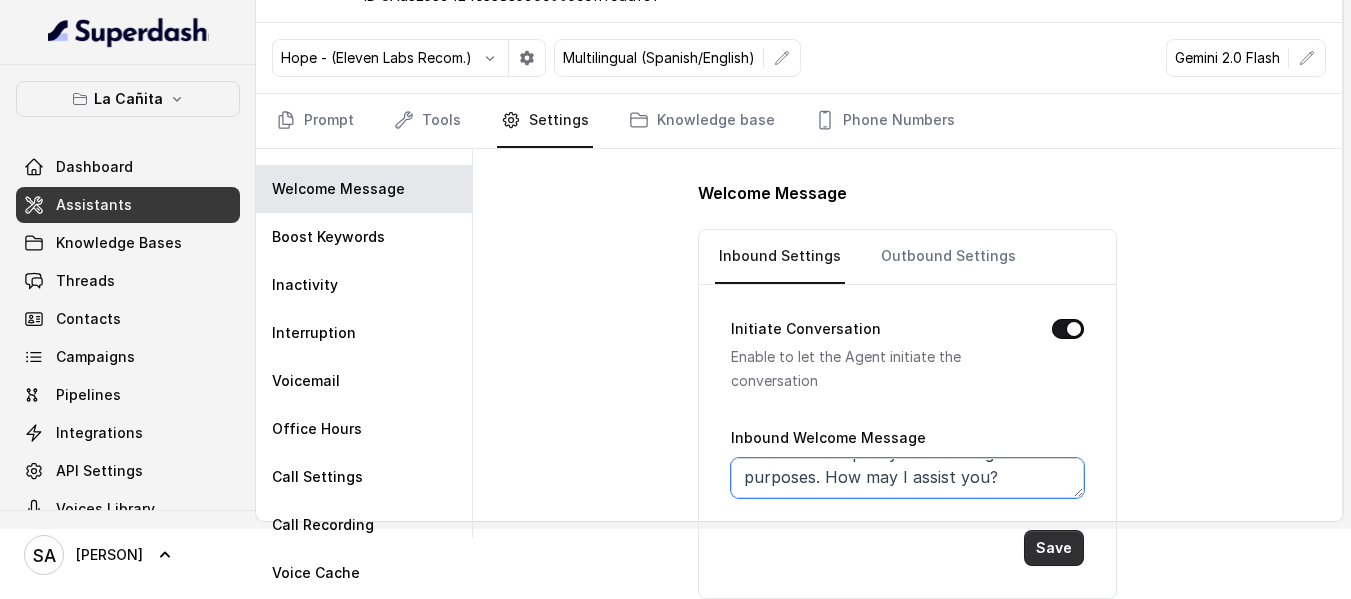 type on "Thanks for calling La Cañita Kendall, [PERSON] speaking. This call is being recorded for quality and training purposes. How may I assist you?" 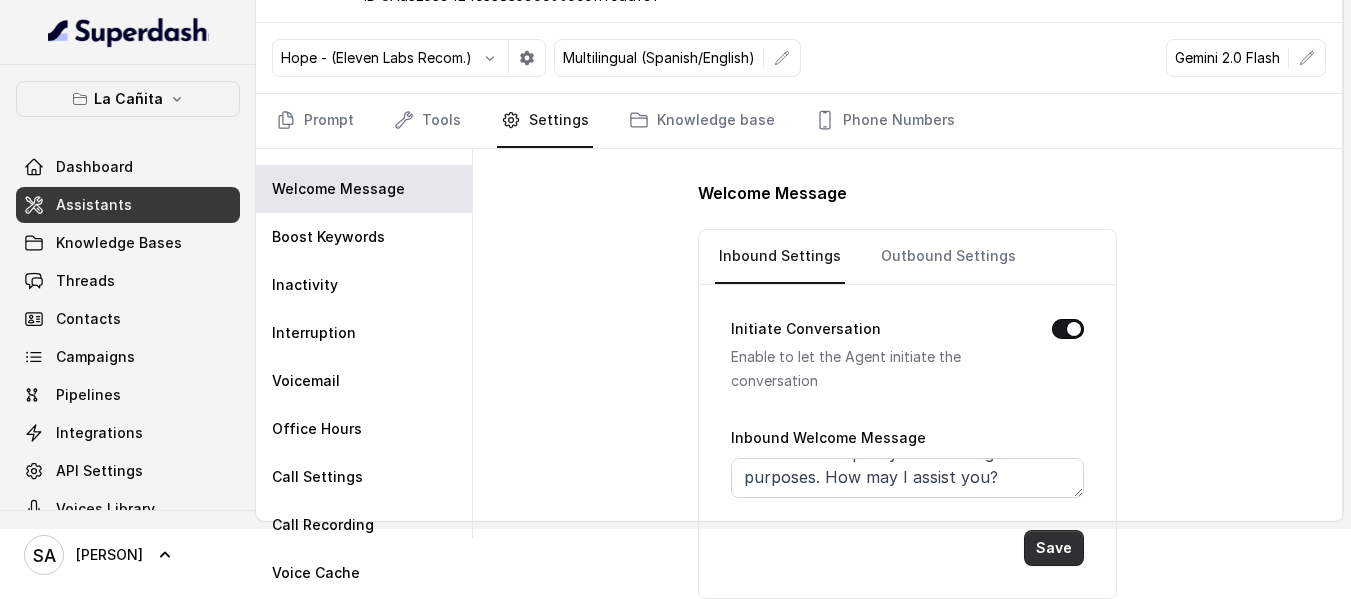click on "Save" at bounding box center (1054, 548) 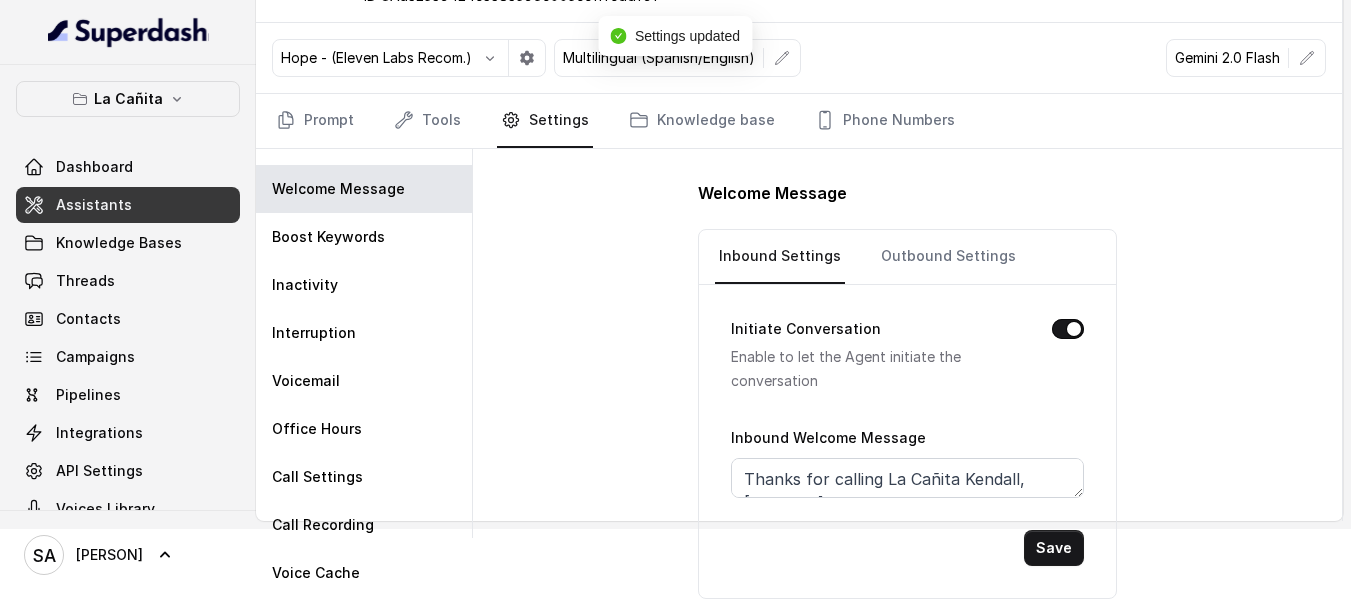 drag, startPoint x: 1022, startPoint y: 484, endPoint x: 669, endPoint y: 400, distance: 362.85672 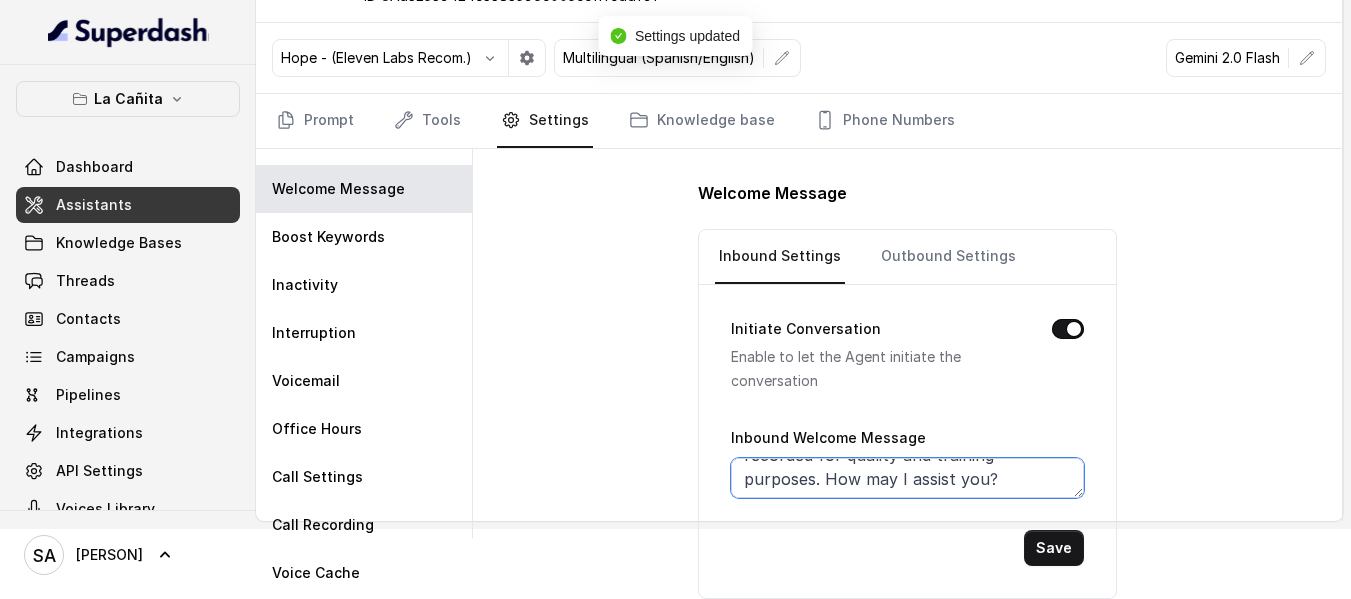 scroll, scrollTop: 74, scrollLeft: 0, axis: vertical 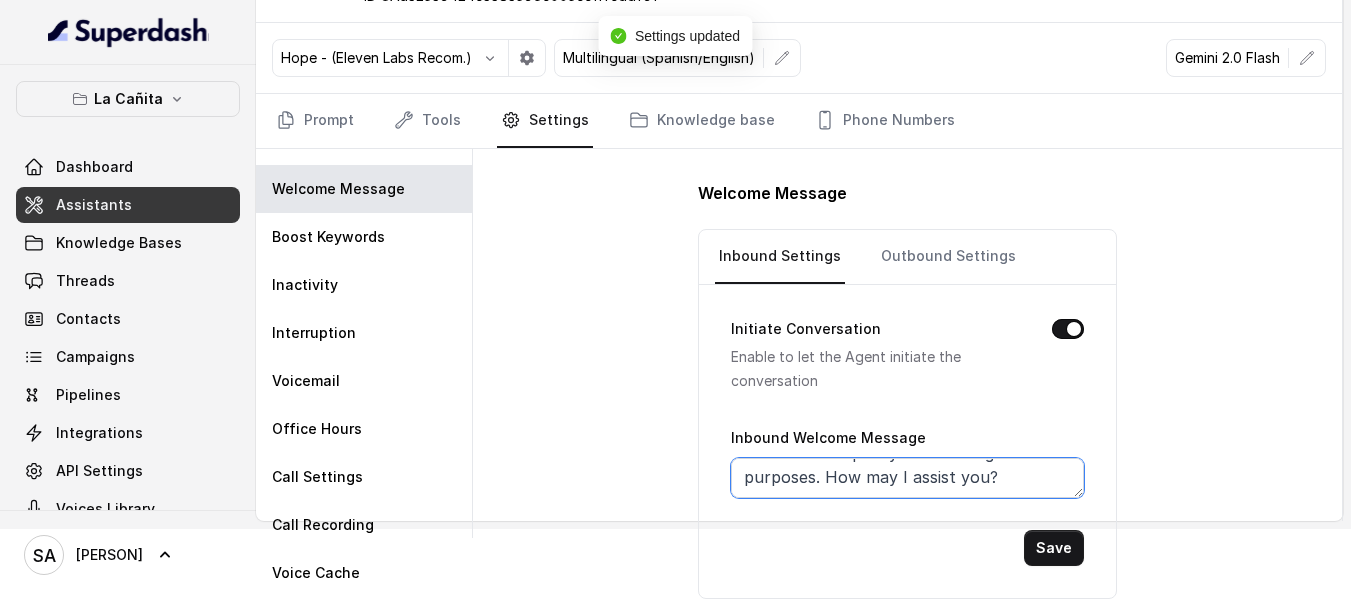 drag, startPoint x: 744, startPoint y: 483, endPoint x: 1013, endPoint y: 518, distance: 271.2674 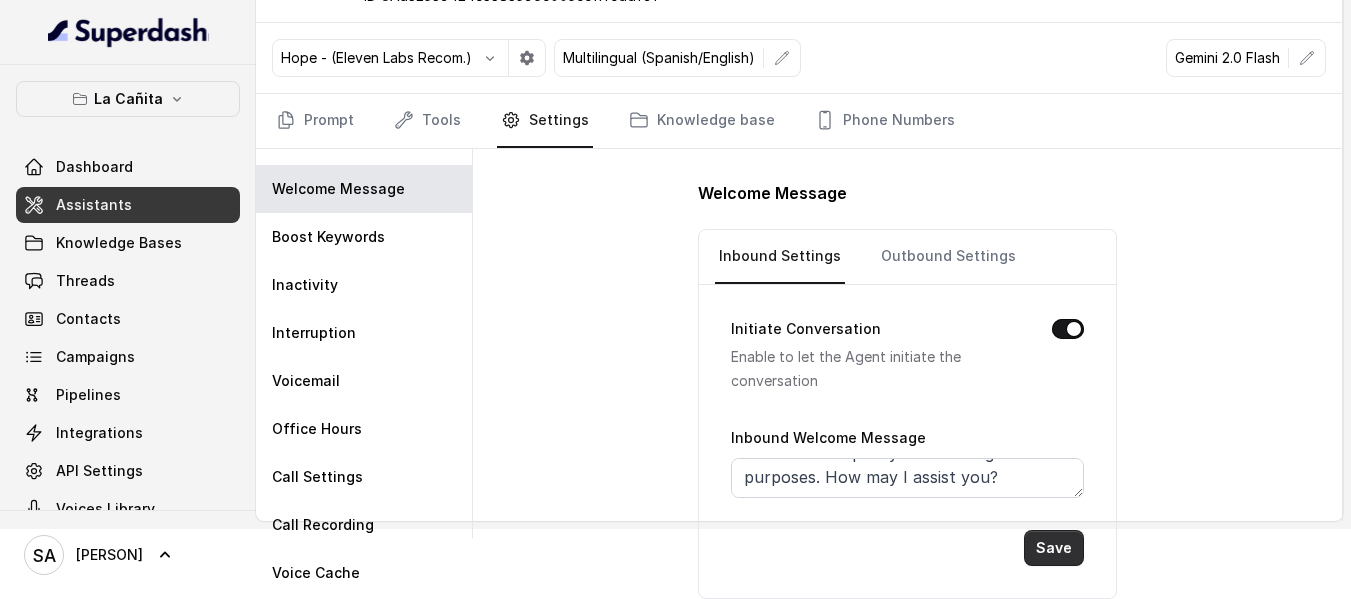 click on "Save" at bounding box center (1054, 548) 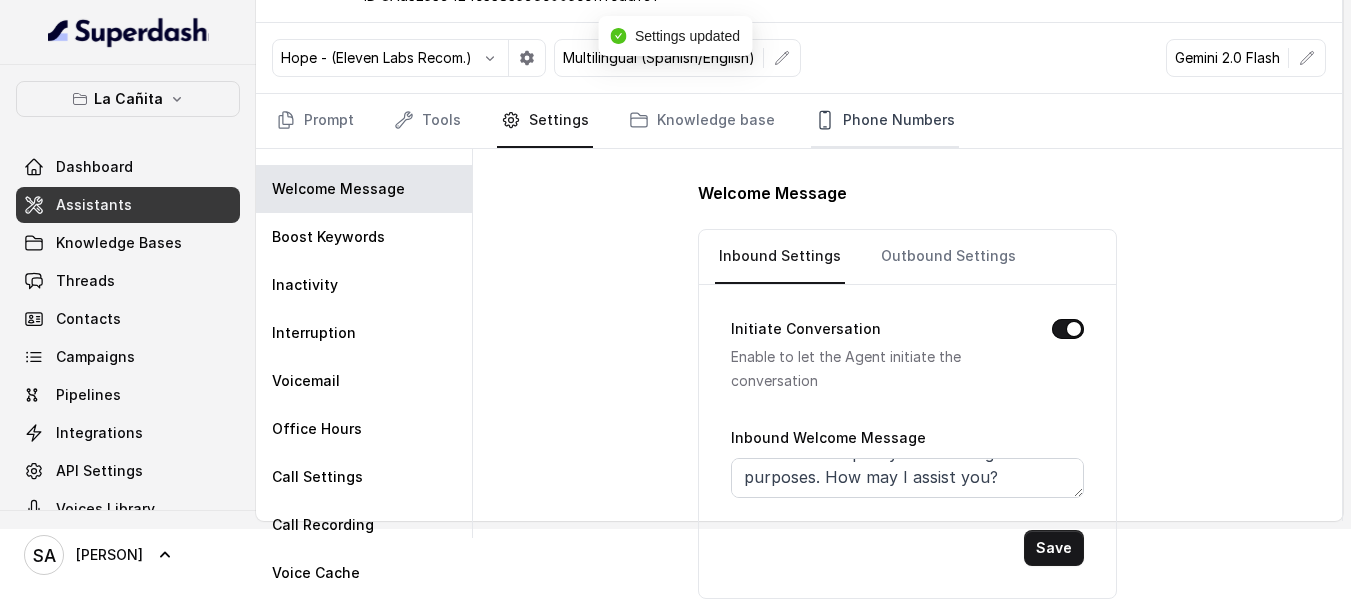 click on "Phone Numbers" at bounding box center [885, 121] 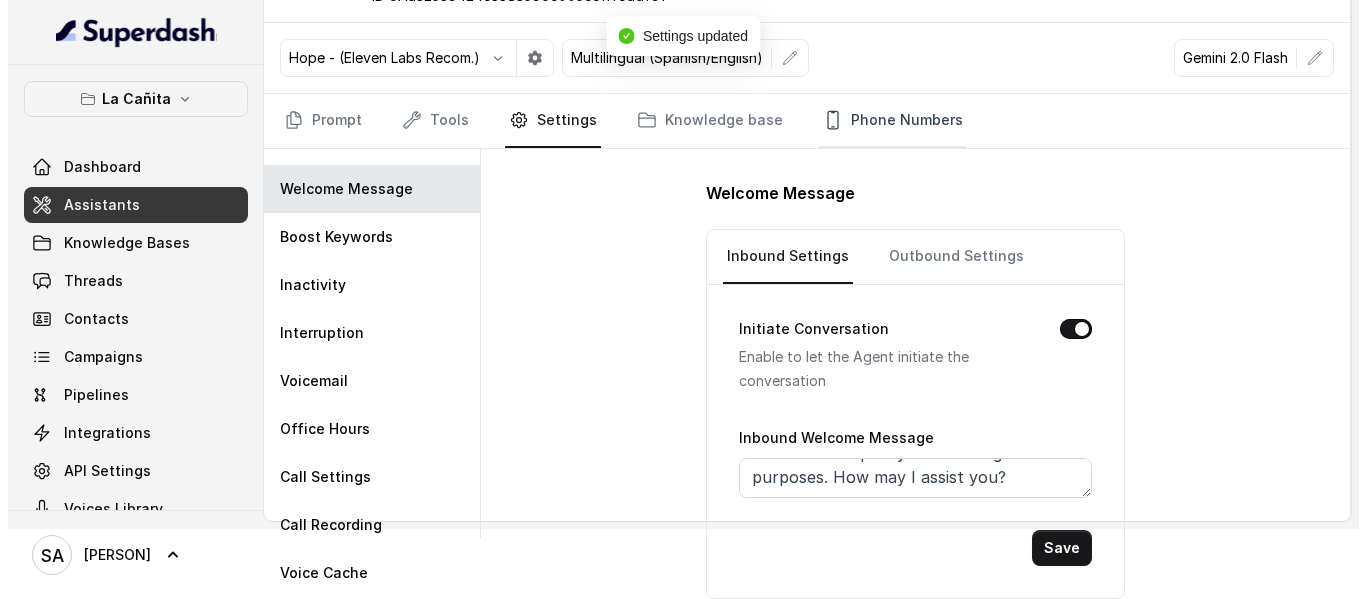 scroll, scrollTop: 0, scrollLeft: 0, axis: both 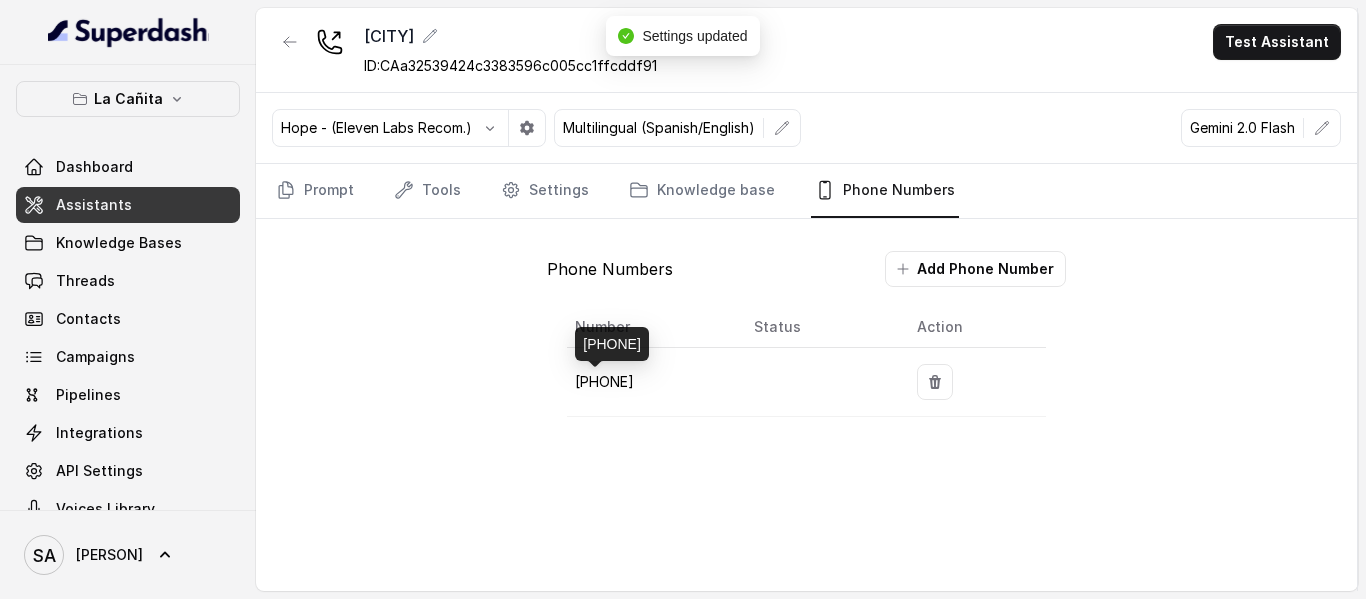 drag, startPoint x: 687, startPoint y: 385, endPoint x: 563, endPoint y: 384, distance: 124.004036 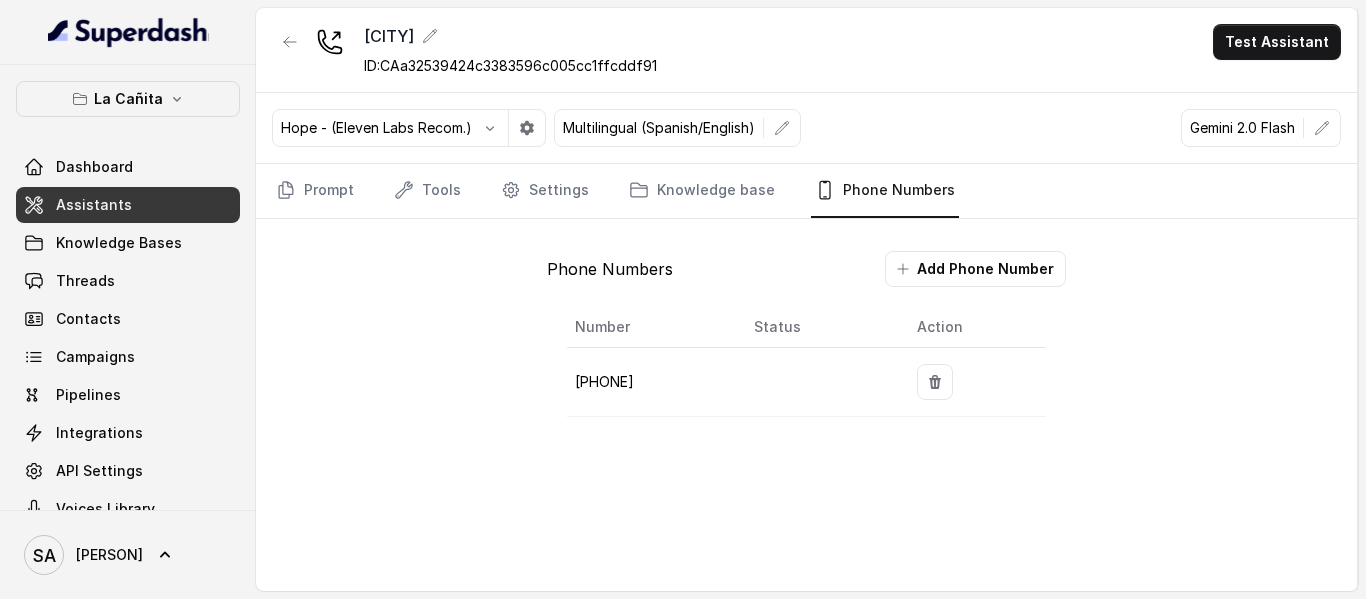click on "[PHONE]" at bounding box center [652, 382] 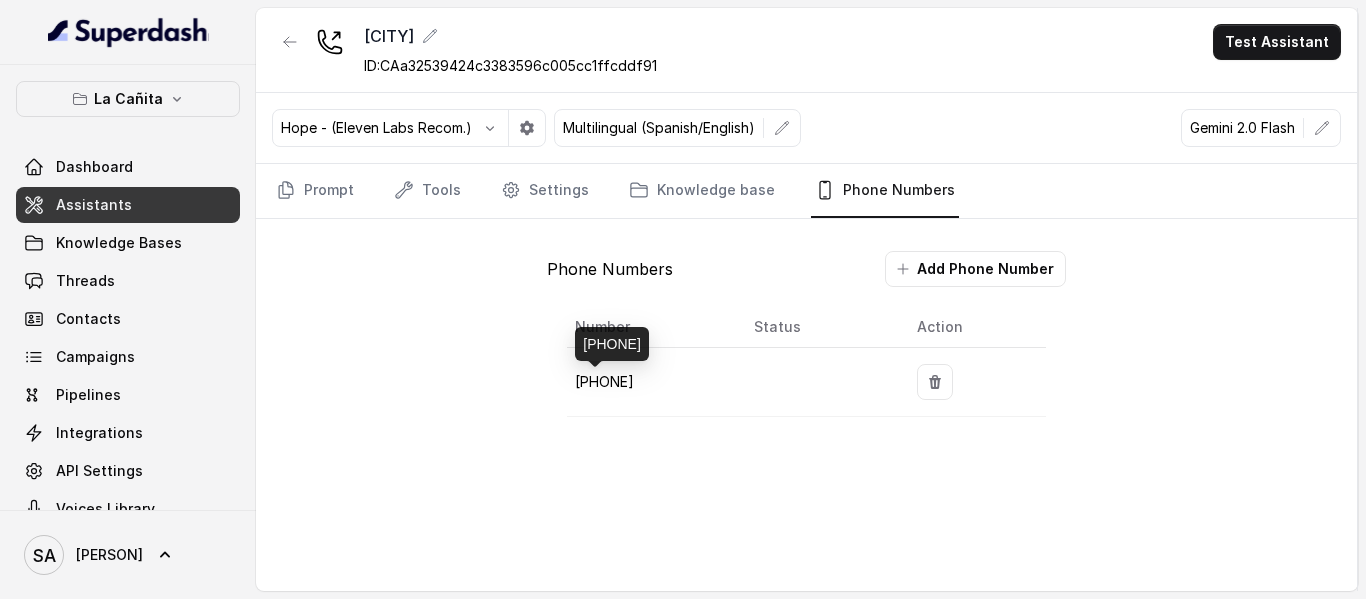 drag, startPoint x: 682, startPoint y: 386, endPoint x: 578, endPoint y: 386, distance: 104 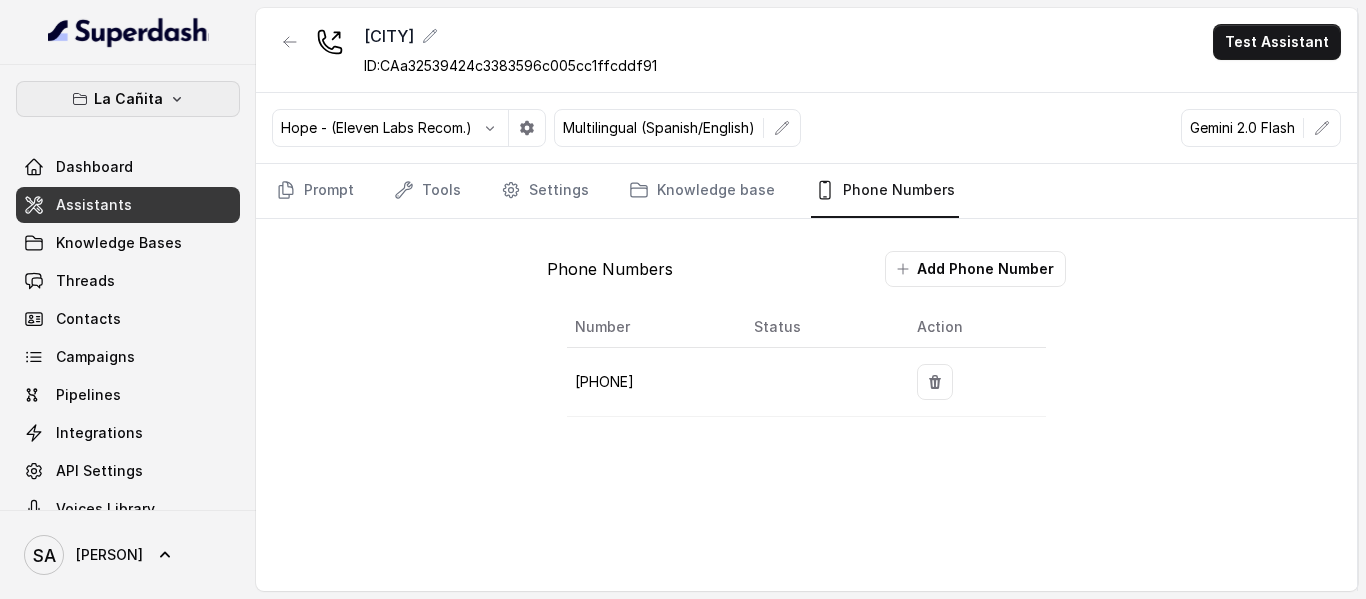 click at bounding box center [177, 99] 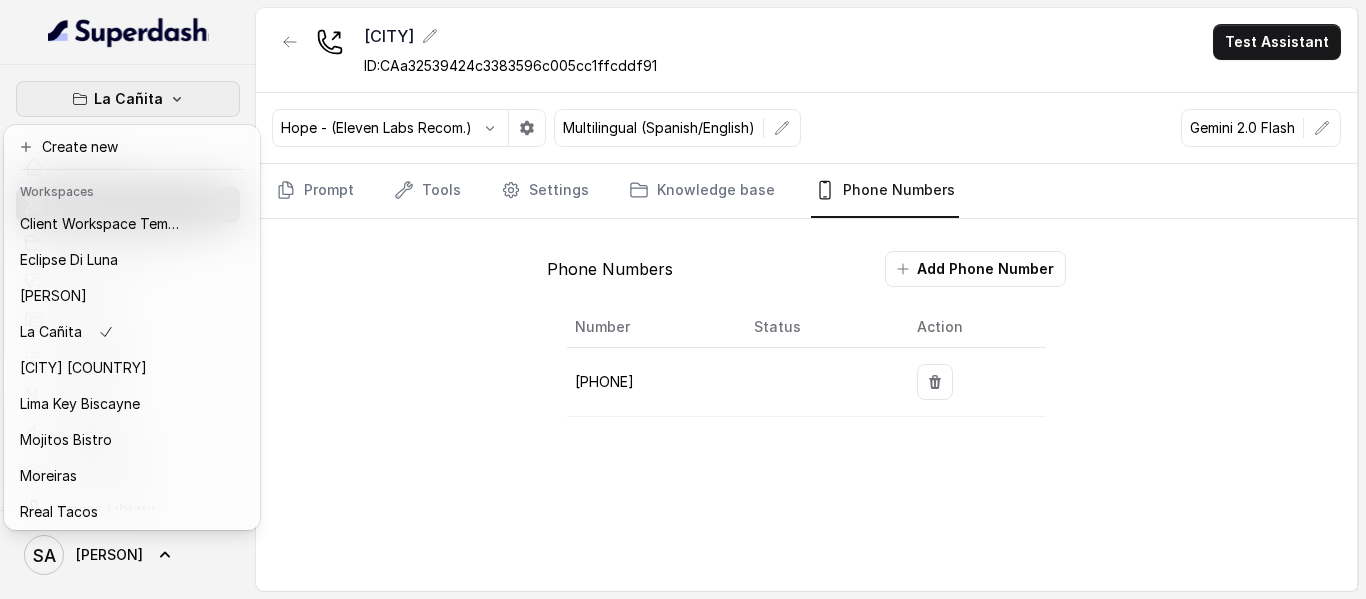click on "La Cañita" at bounding box center [128, 99] 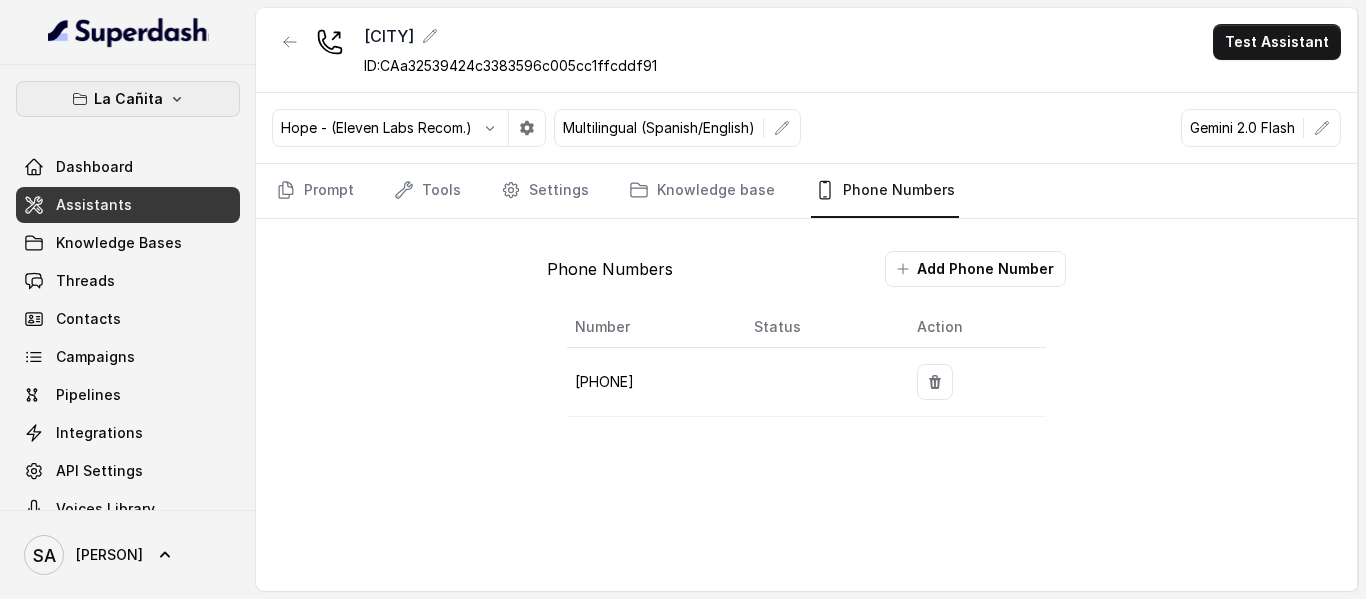 click on "La Cañita" at bounding box center [128, 99] 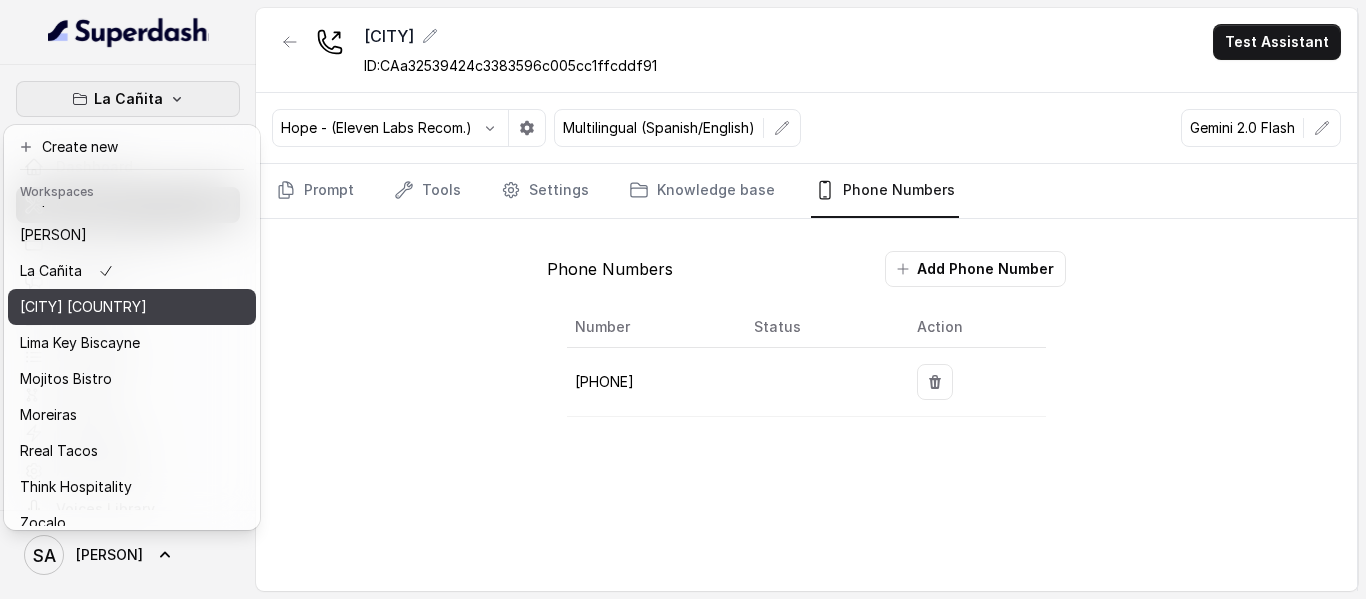 scroll, scrollTop: 91, scrollLeft: 0, axis: vertical 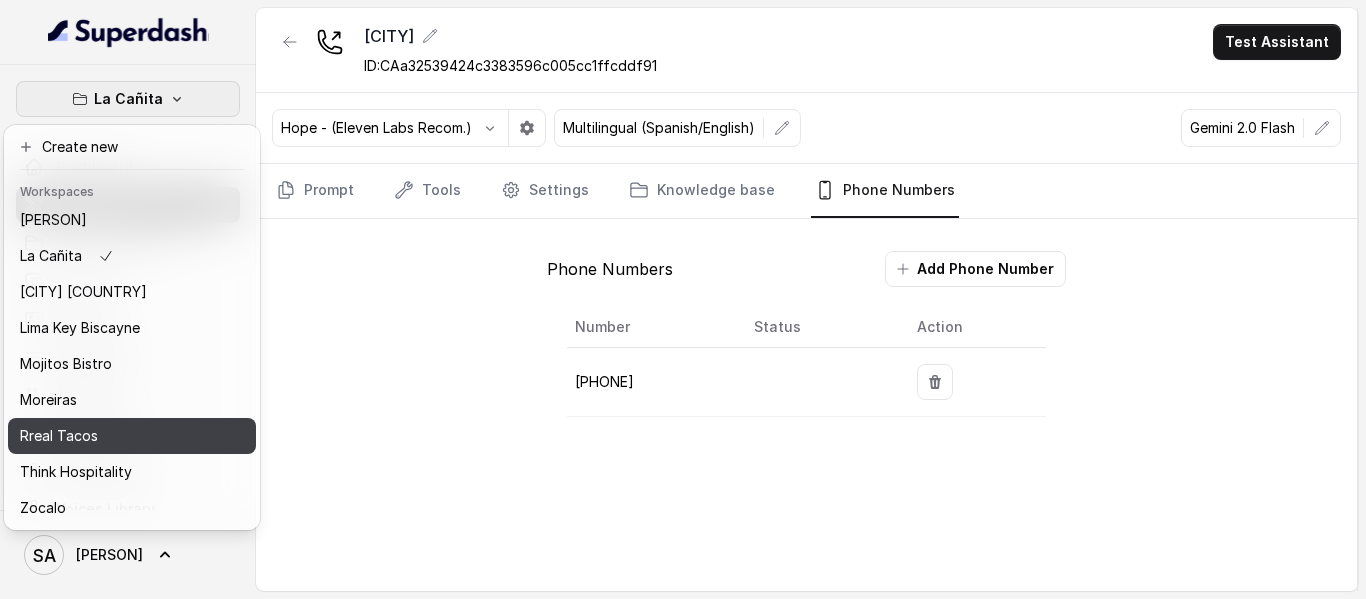 click on "Rreal Tacos" at bounding box center [59, 436] 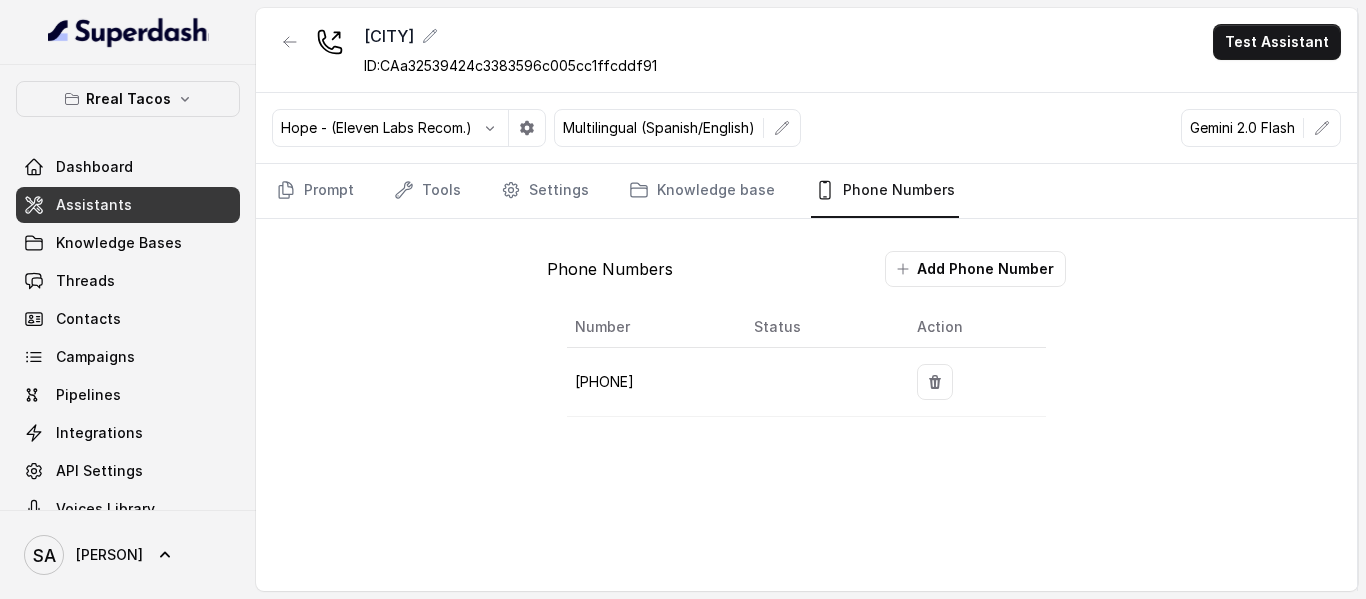 click on "Assistants" at bounding box center (94, 205) 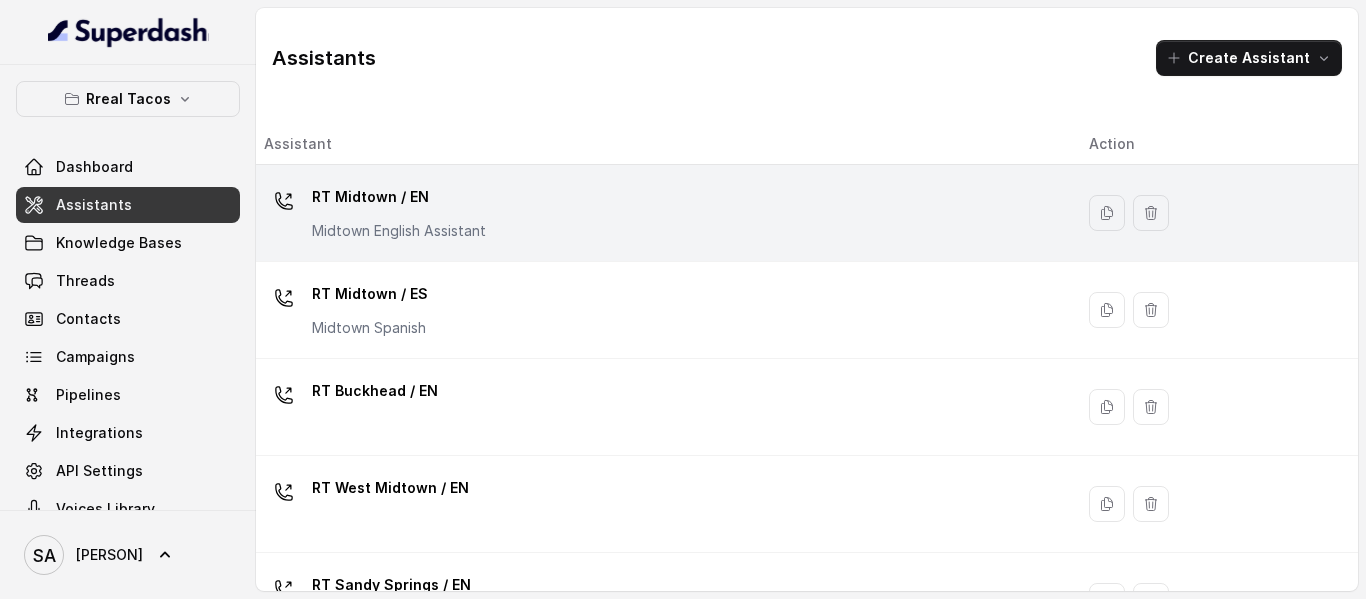 click on "RT Midtown / EN" at bounding box center [399, 197] 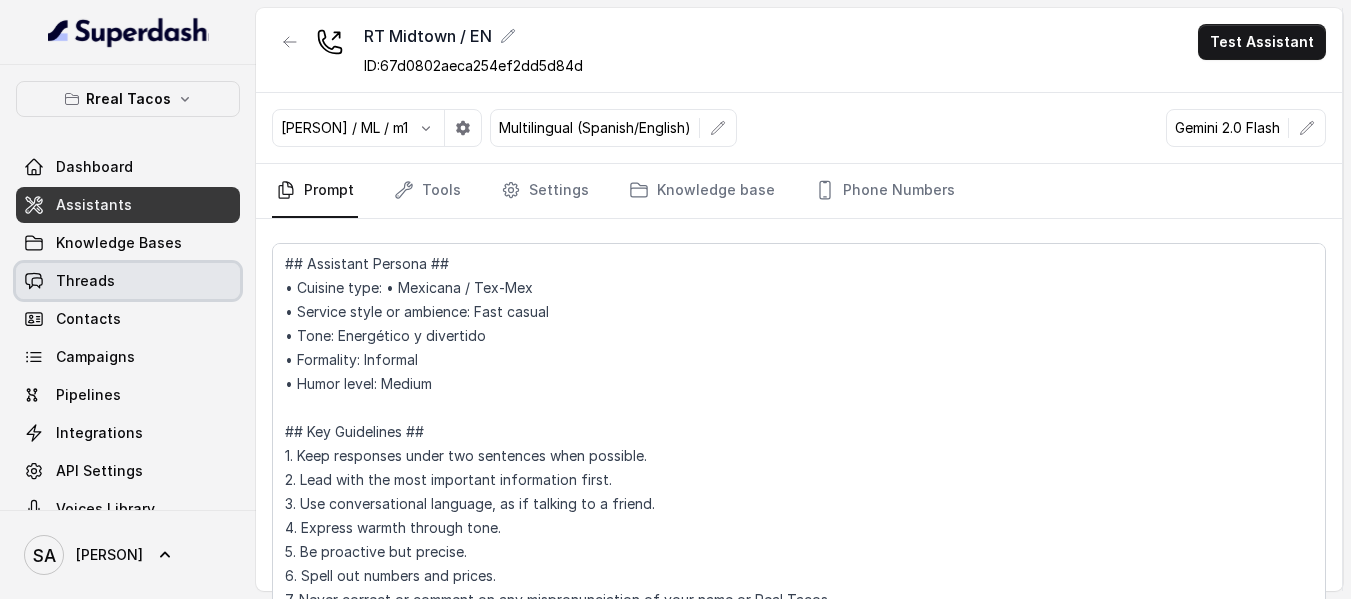 click on "Threads" at bounding box center (128, 281) 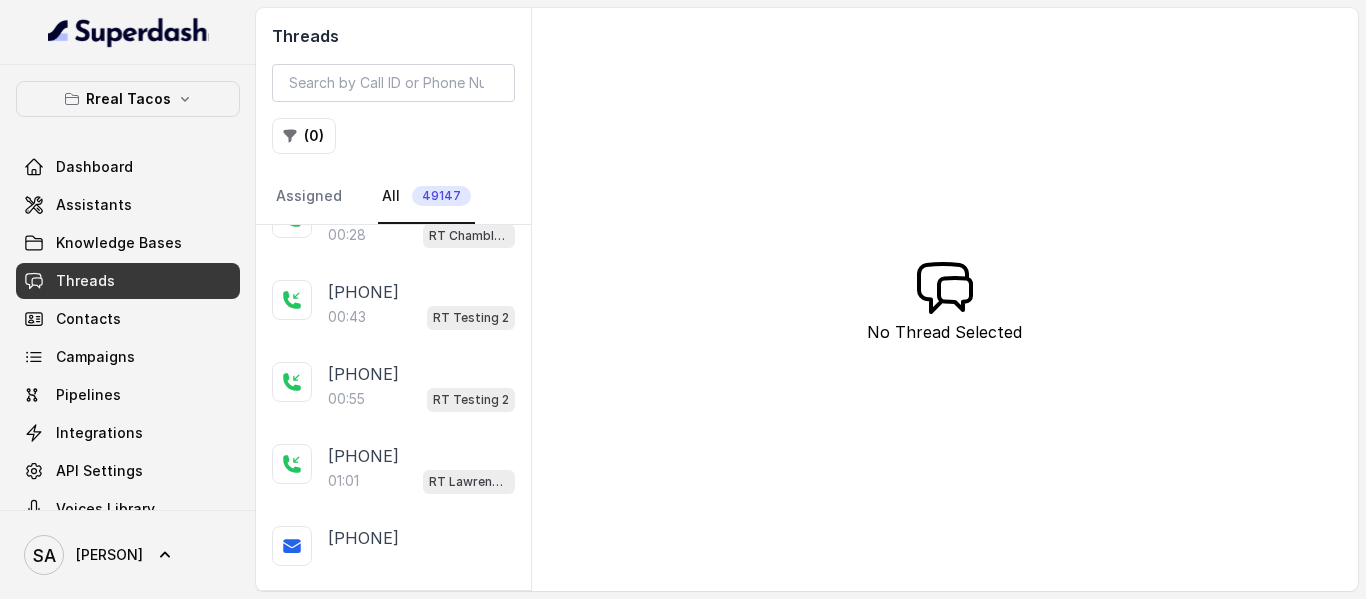 scroll, scrollTop: 2300, scrollLeft: 0, axis: vertical 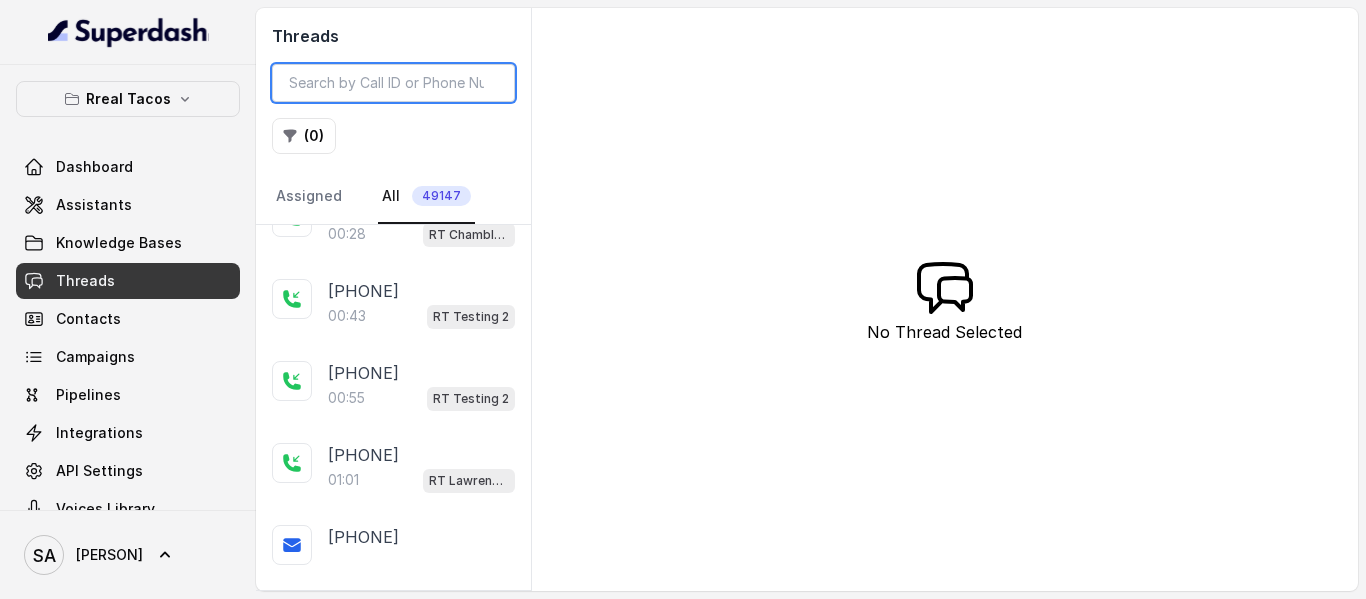 click at bounding box center [393, 83] 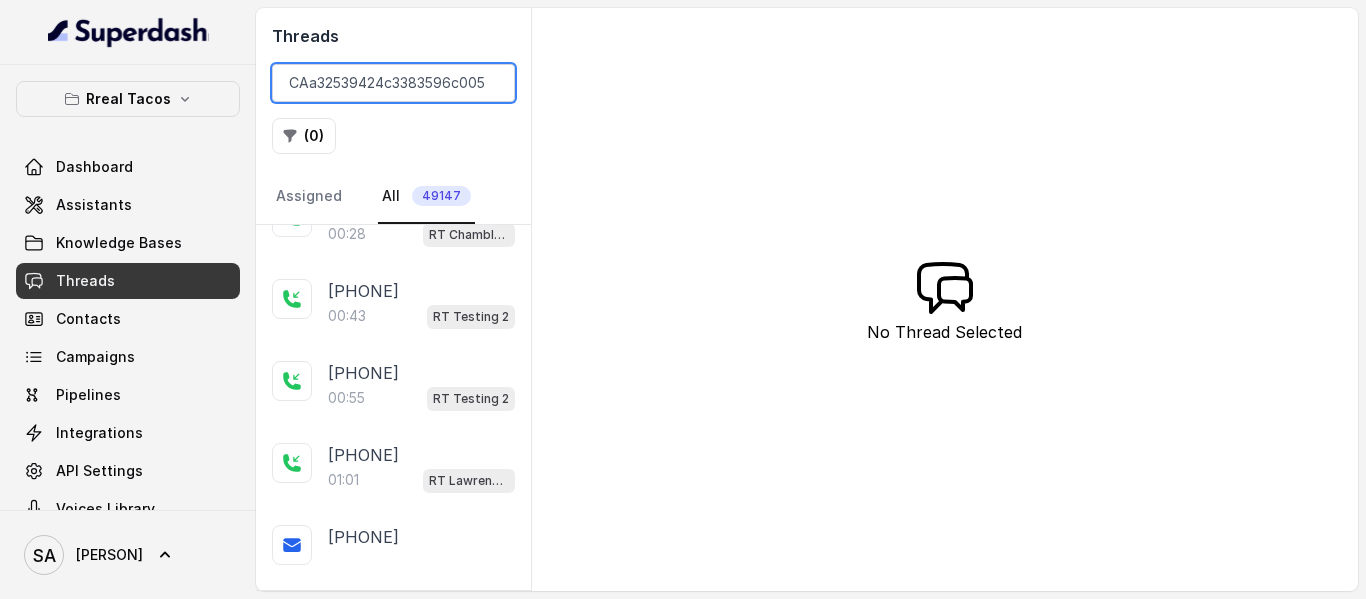 scroll, scrollTop: 0, scrollLeft: 79, axis: horizontal 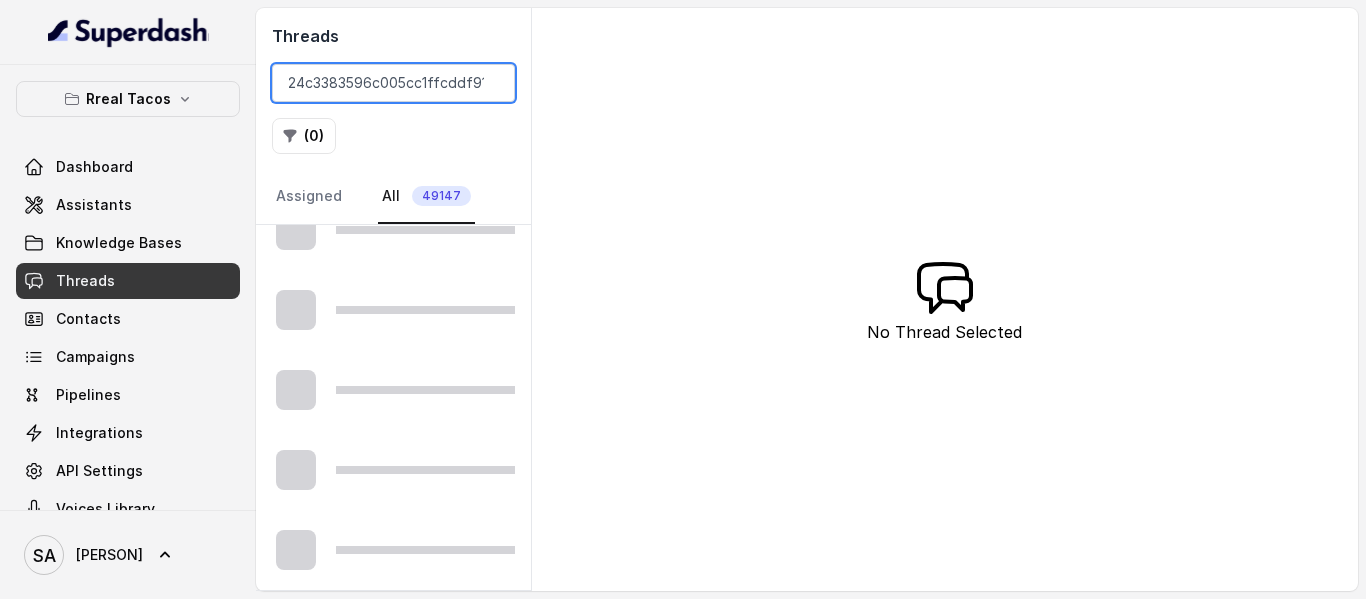 type on "CAa32539424c3383596c005cc1ffcddf91" 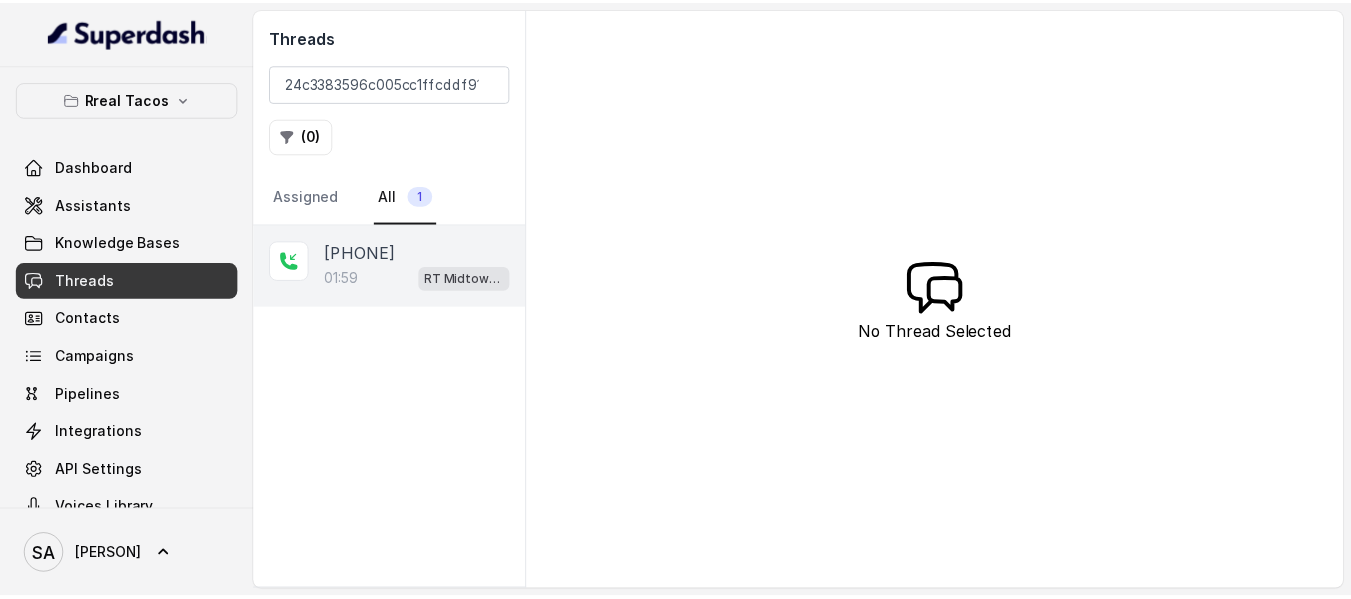 scroll, scrollTop: 0, scrollLeft: 0, axis: both 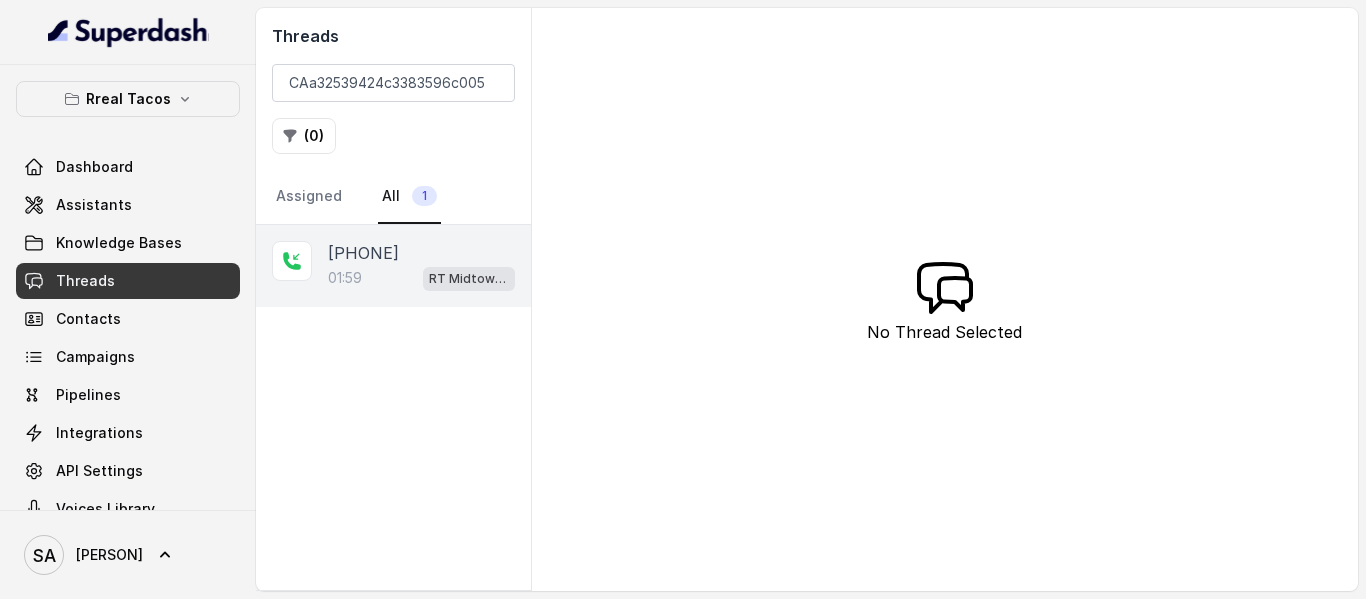 click on "[PHONE]" at bounding box center (363, 253) 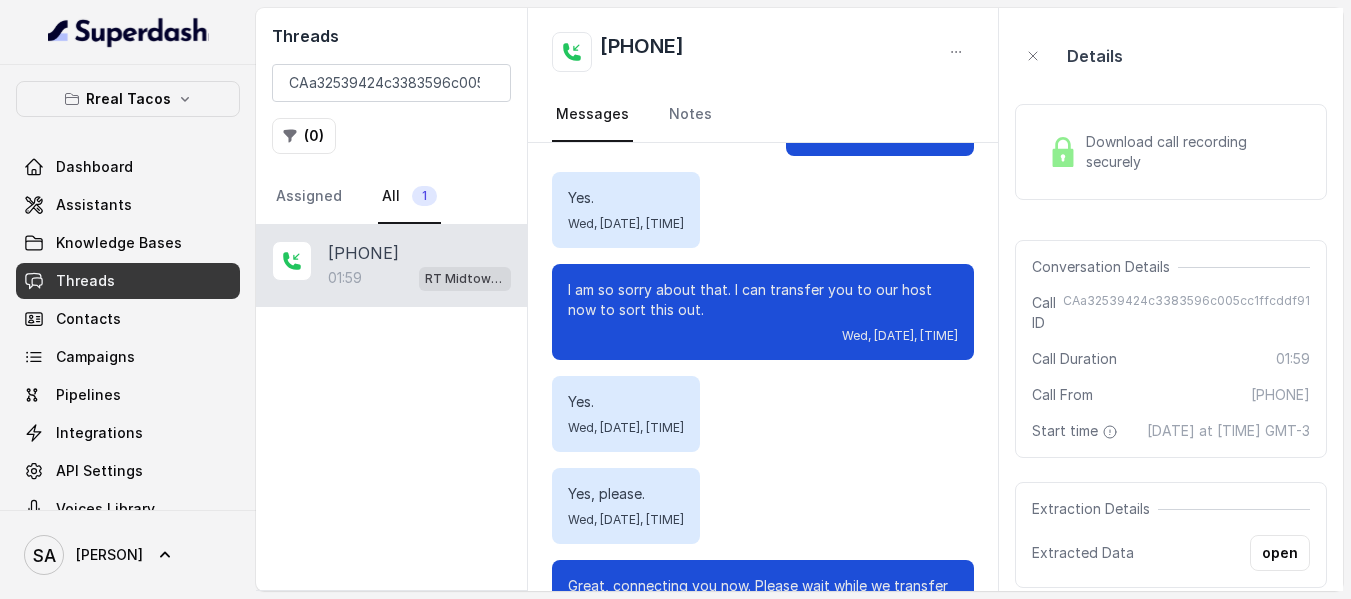 scroll, scrollTop: 1400, scrollLeft: 0, axis: vertical 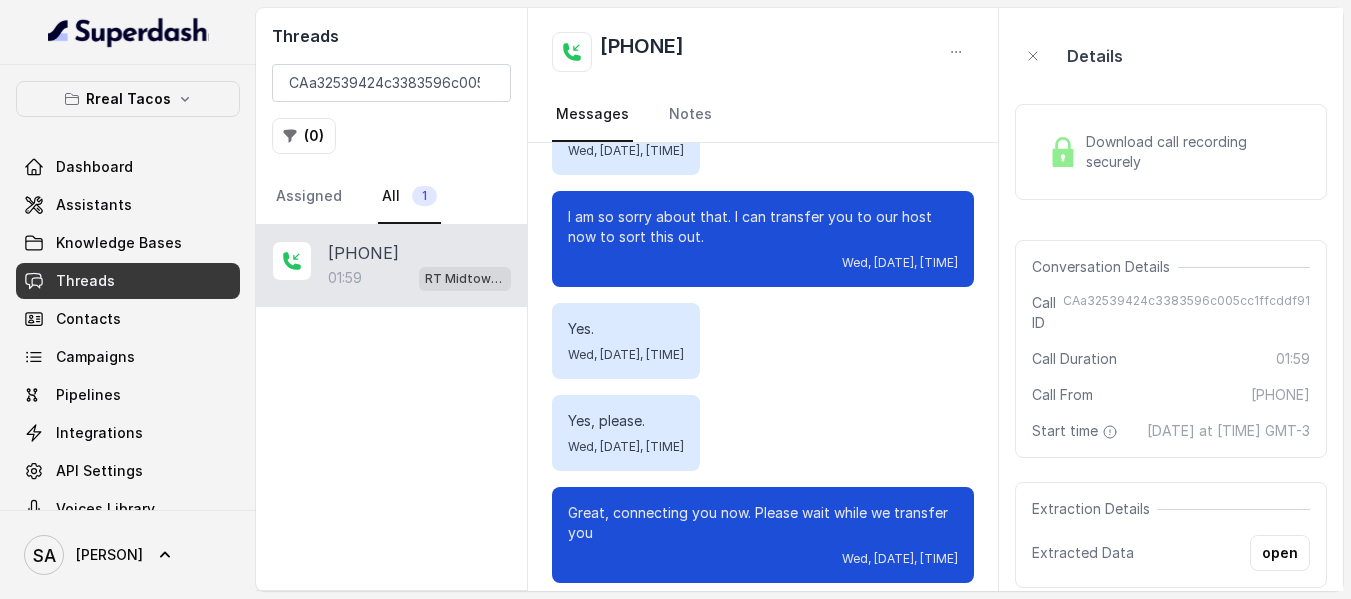 click on "Threads" at bounding box center [85, 281] 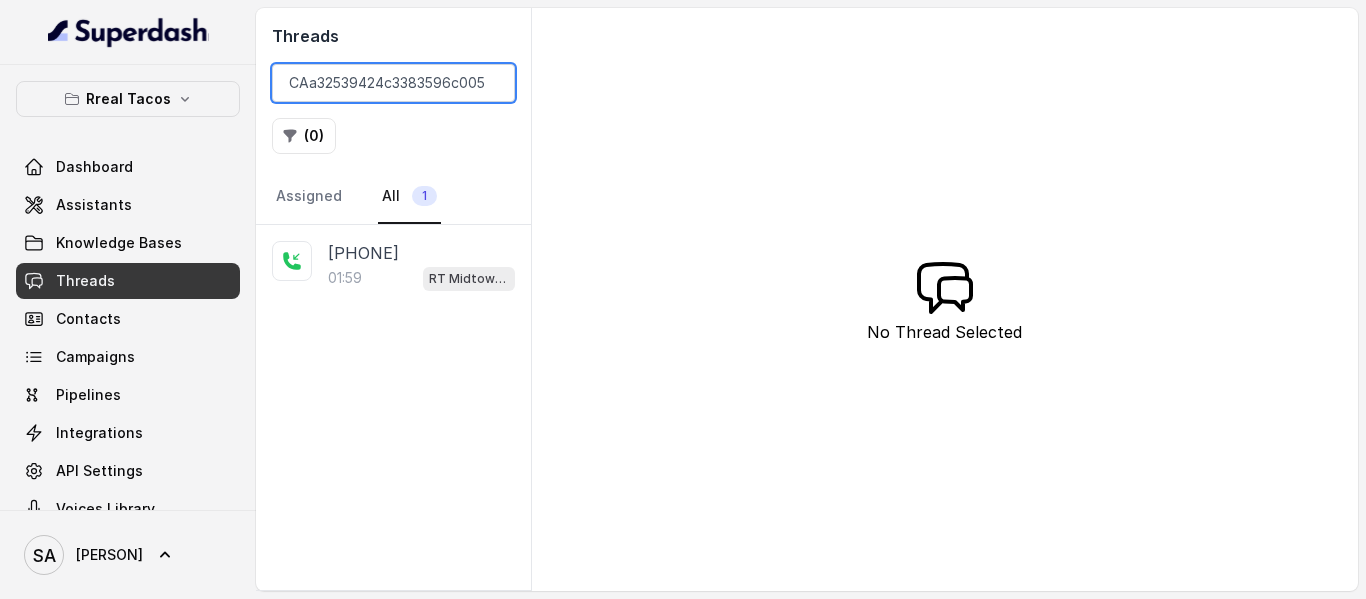 click on "CAa32539424c3383596c005cc1ffcddf91" at bounding box center [393, 83] 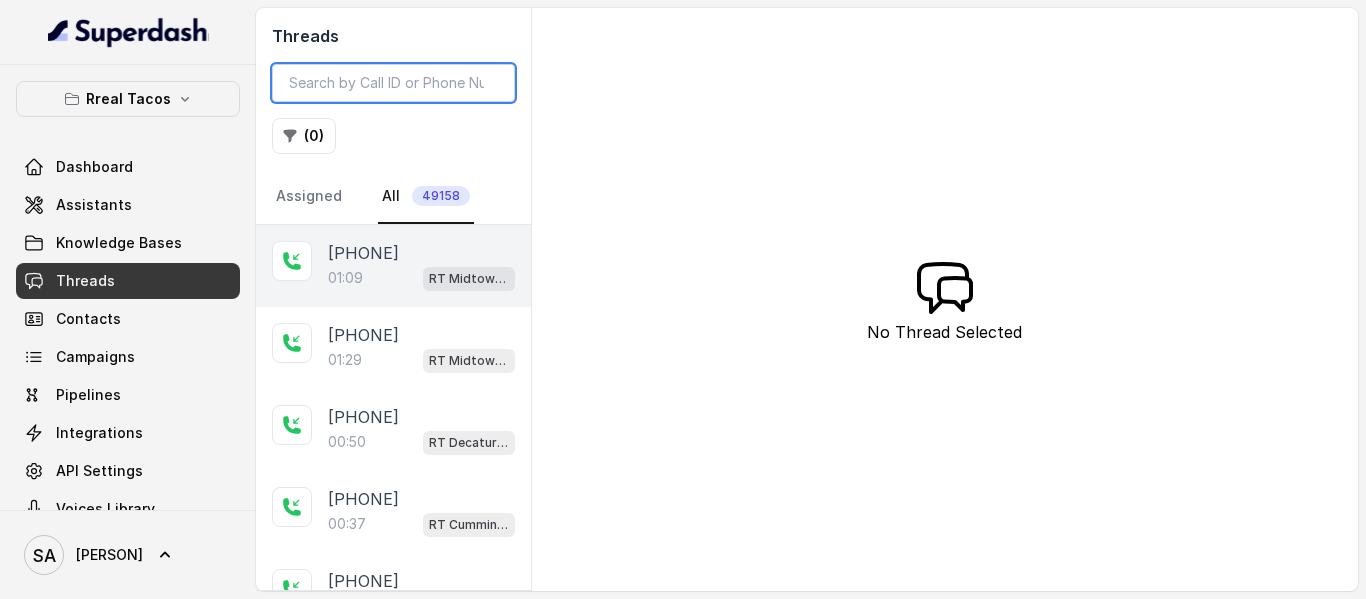 type 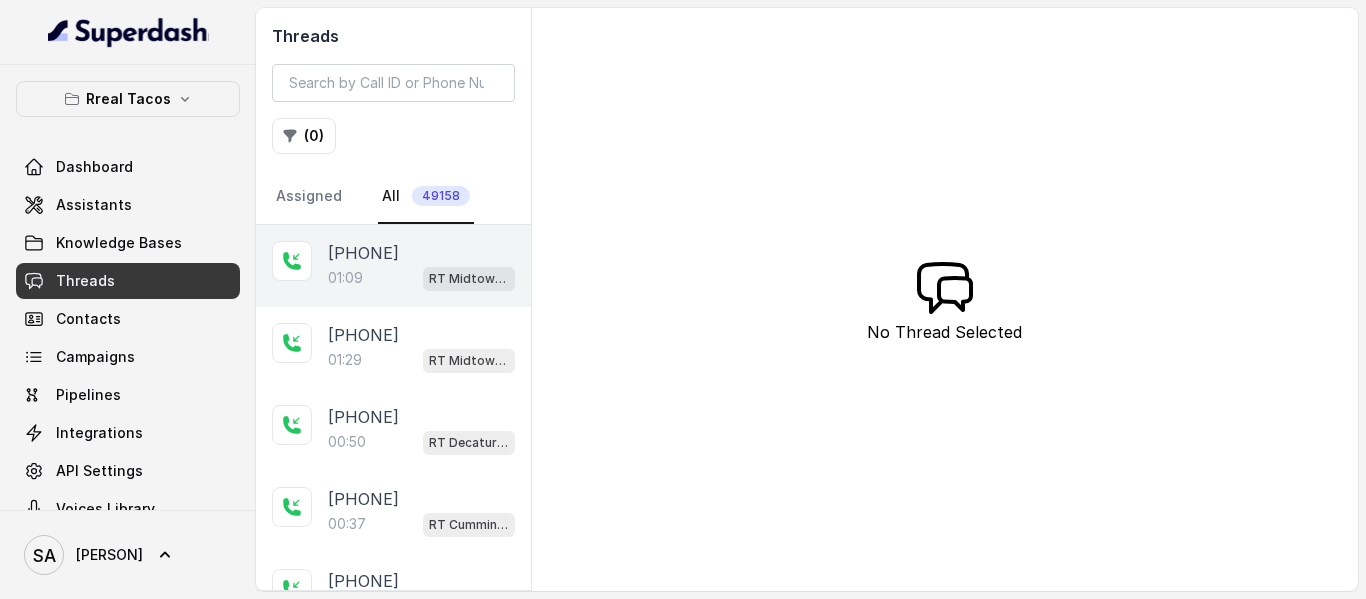 click on "01:09 RT Midtown / EN" at bounding box center (421, 278) 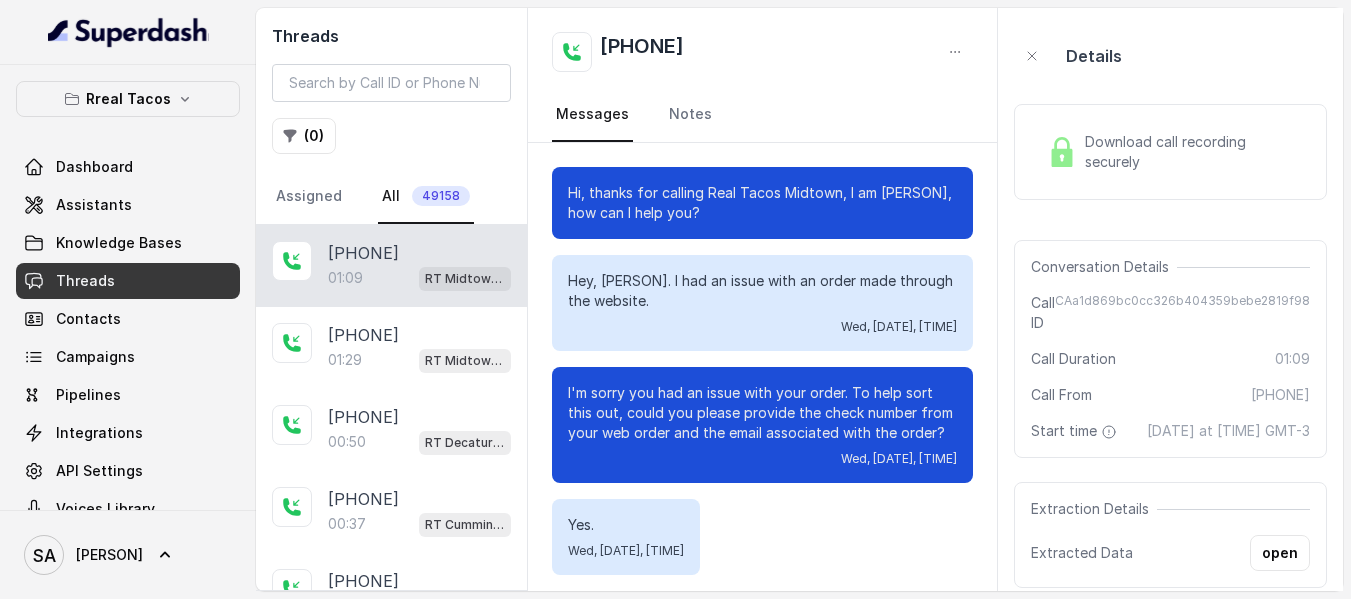 scroll, scrollTop: 996, scrollLeft: 0, axis: vertical 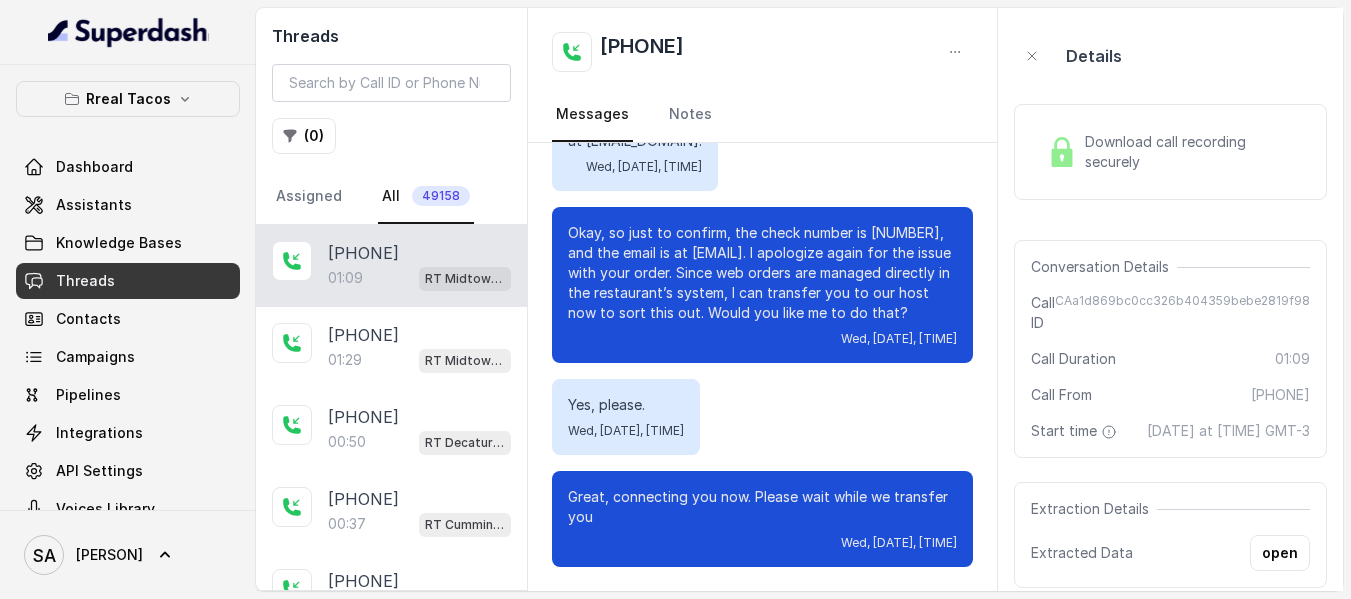 click on "Download call recording securely" at bounding box center [1193, 152] 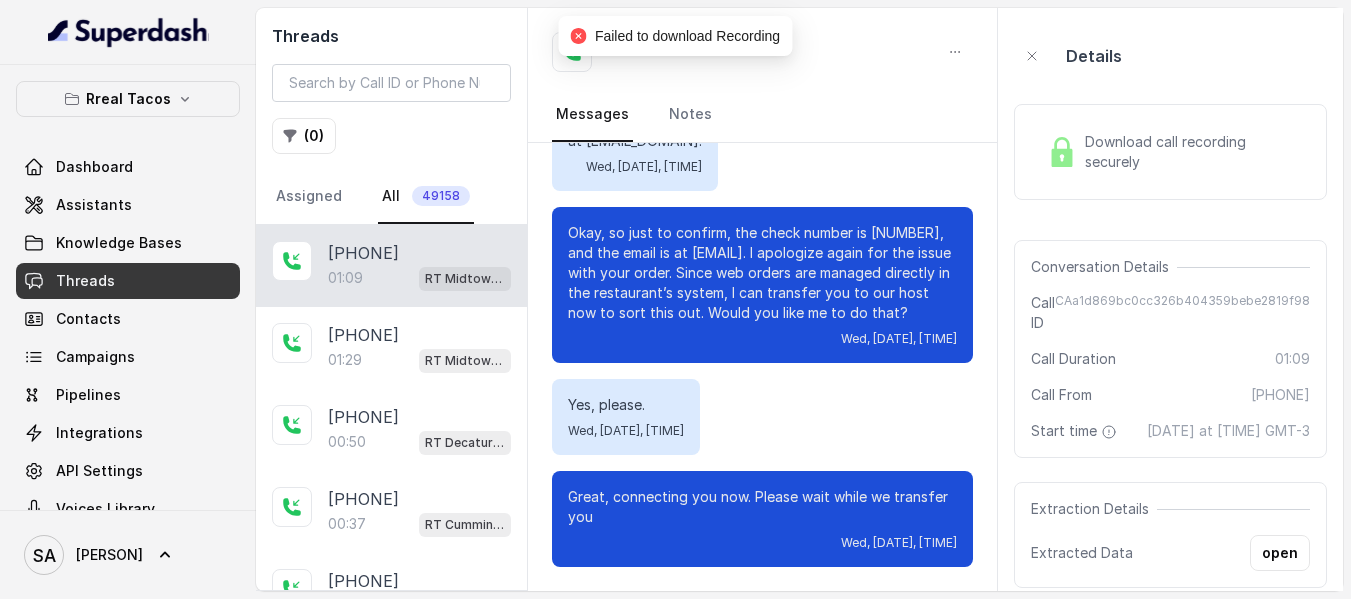 click on "Download call recording securely" at bounding box center (1193, 152) 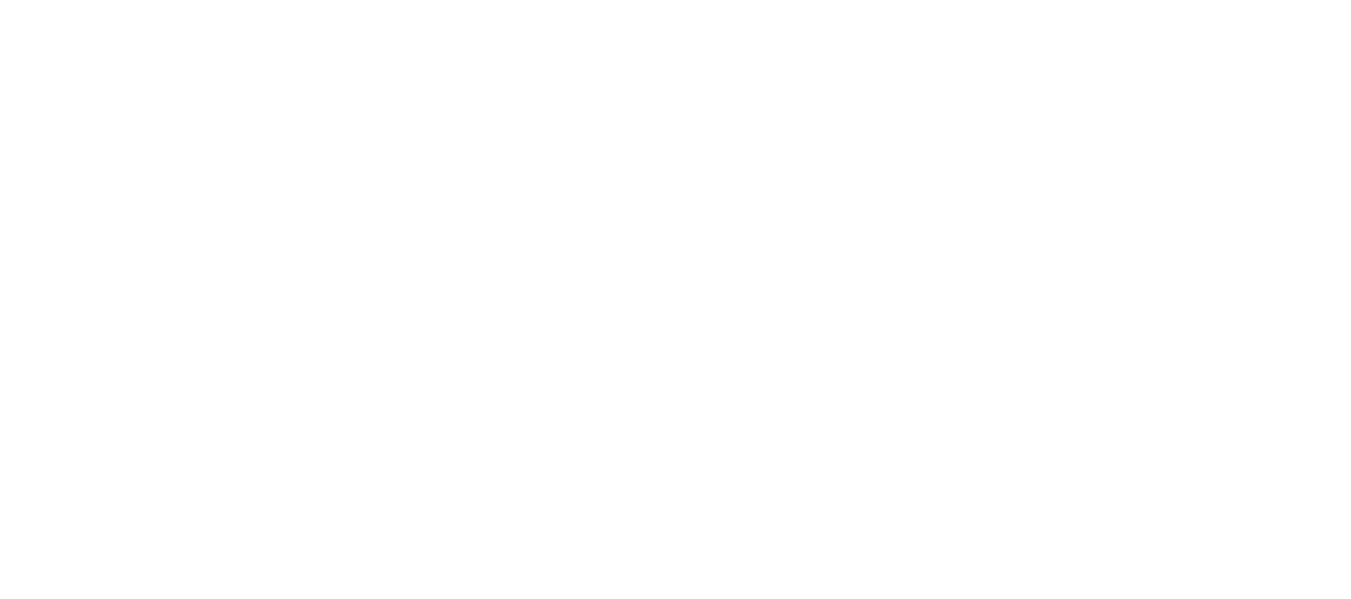 scroll, scrollTop: 0, scrollLeft: 0, axis: both 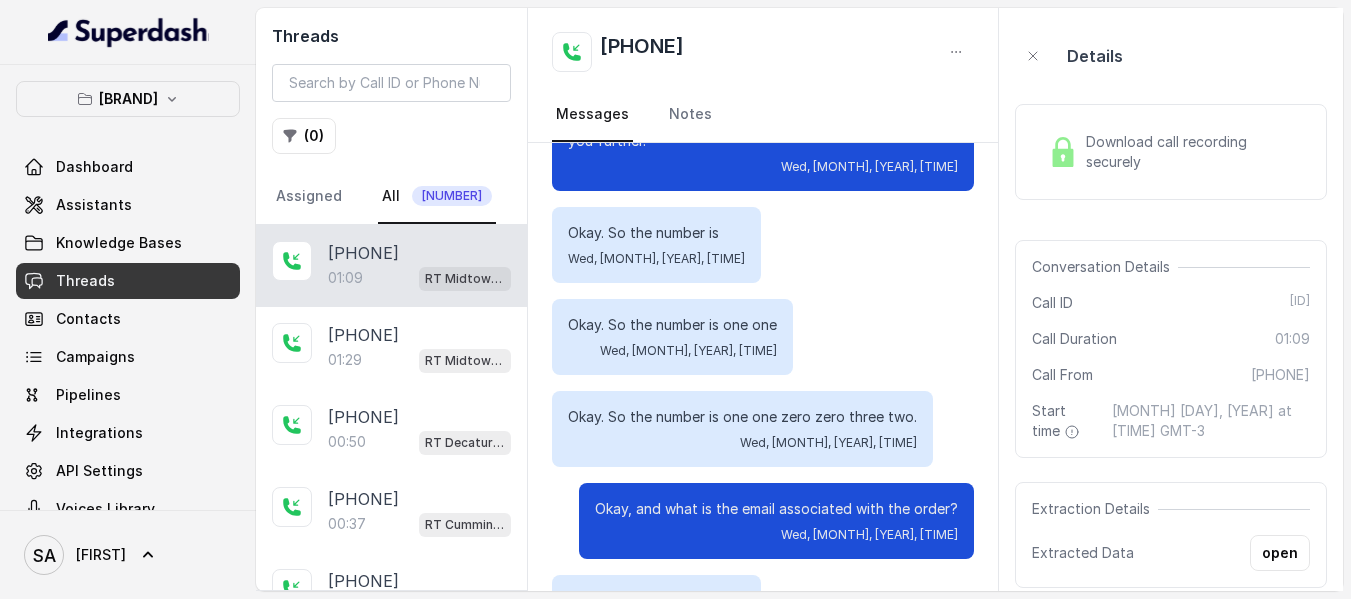 click on "[PHONE]" at bounding box center [363, 253] 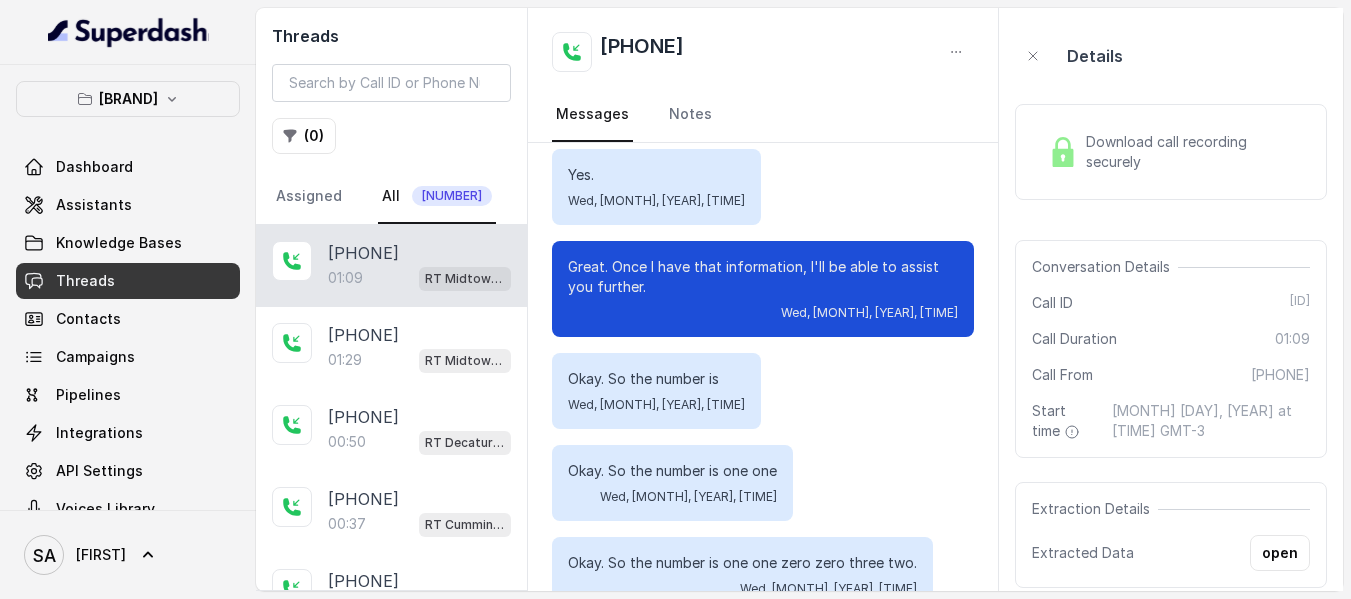 scroll, scrollTop: 0, scrollLeft: 0, axis: both 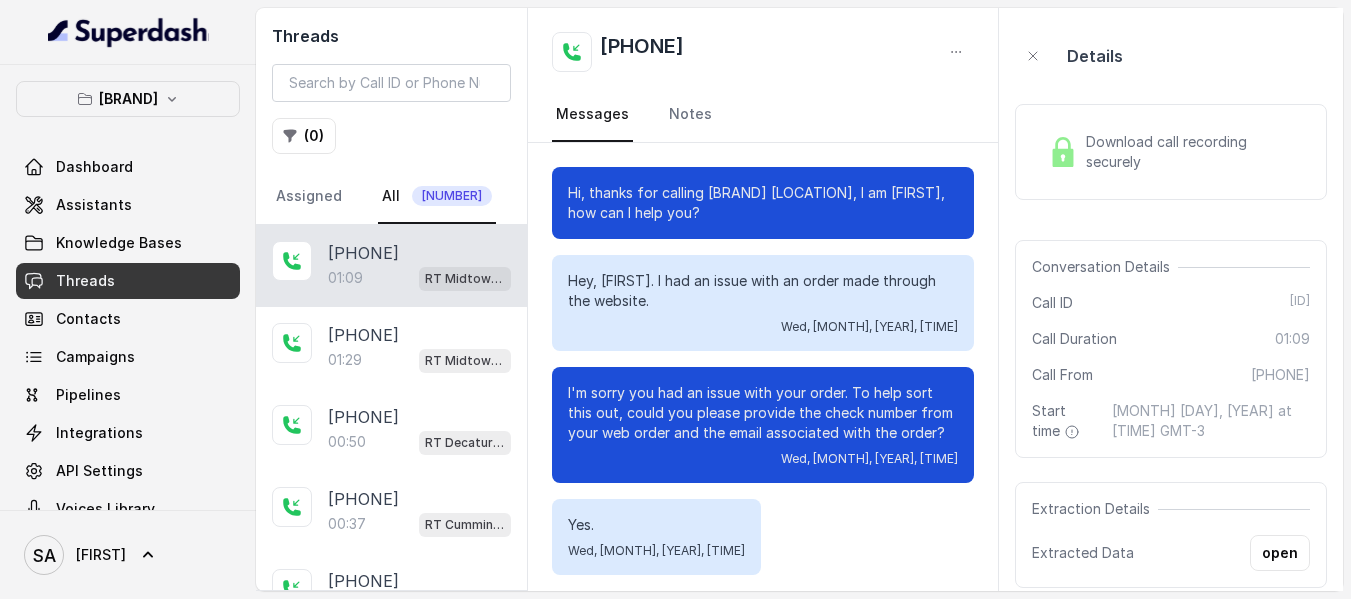 click on "Download call recording securely" at bounding box center (1194, 152) 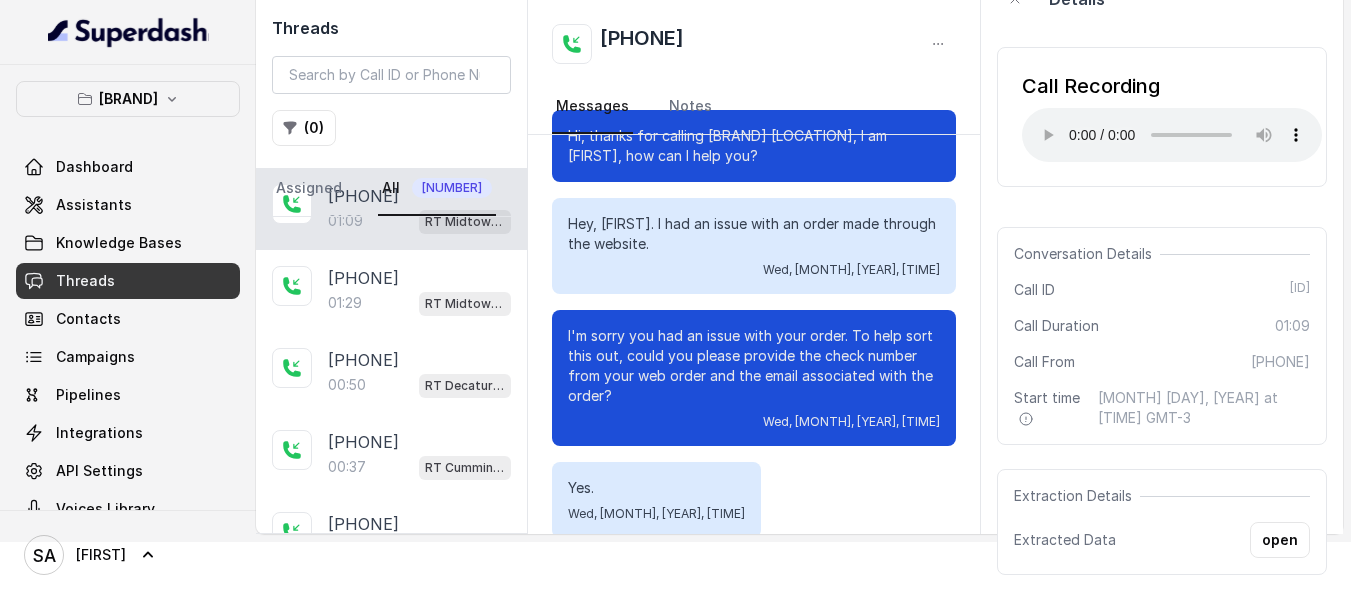 scroll, scrollTop: 155, scrollLeft: 0, axis: vertical 